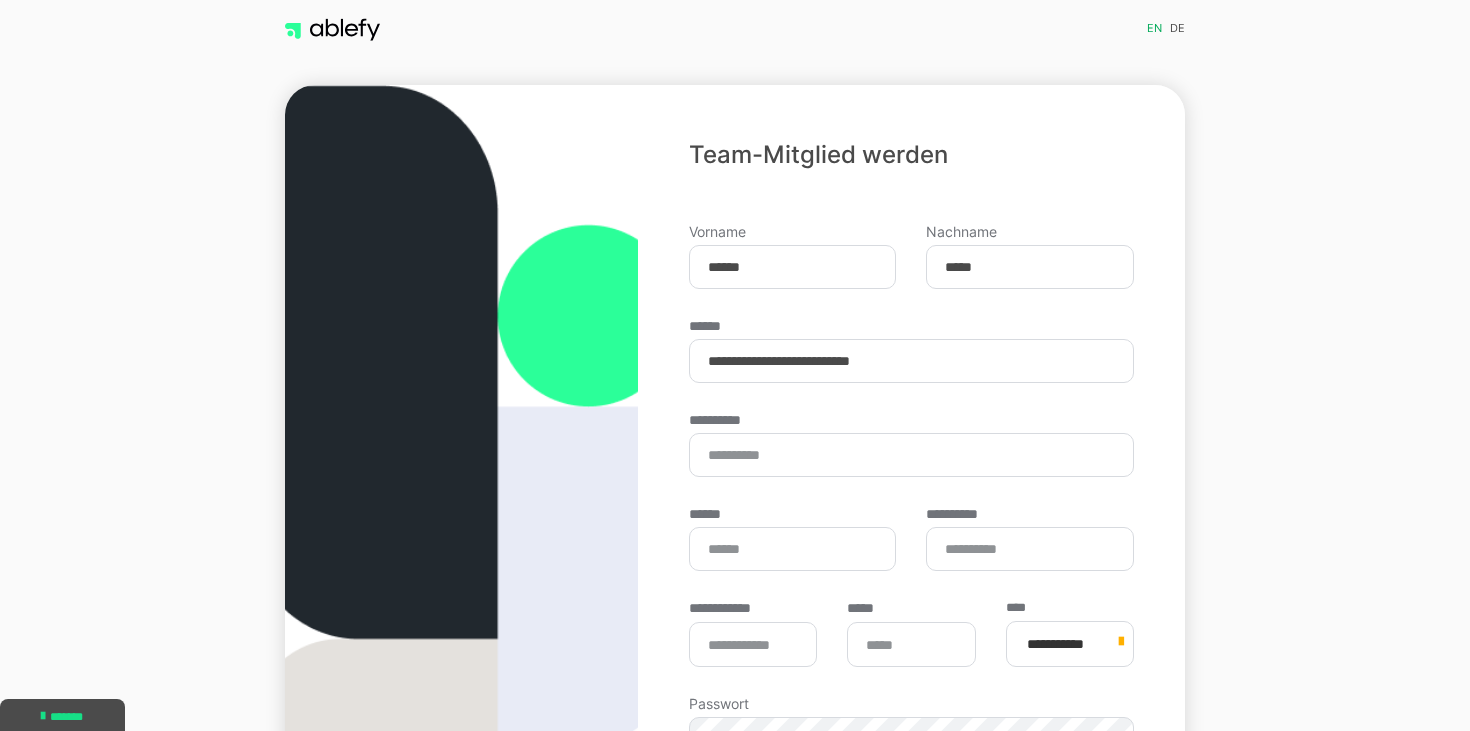 scroll, scrollTop: 300, scrollLeft: 0, axis: vertical 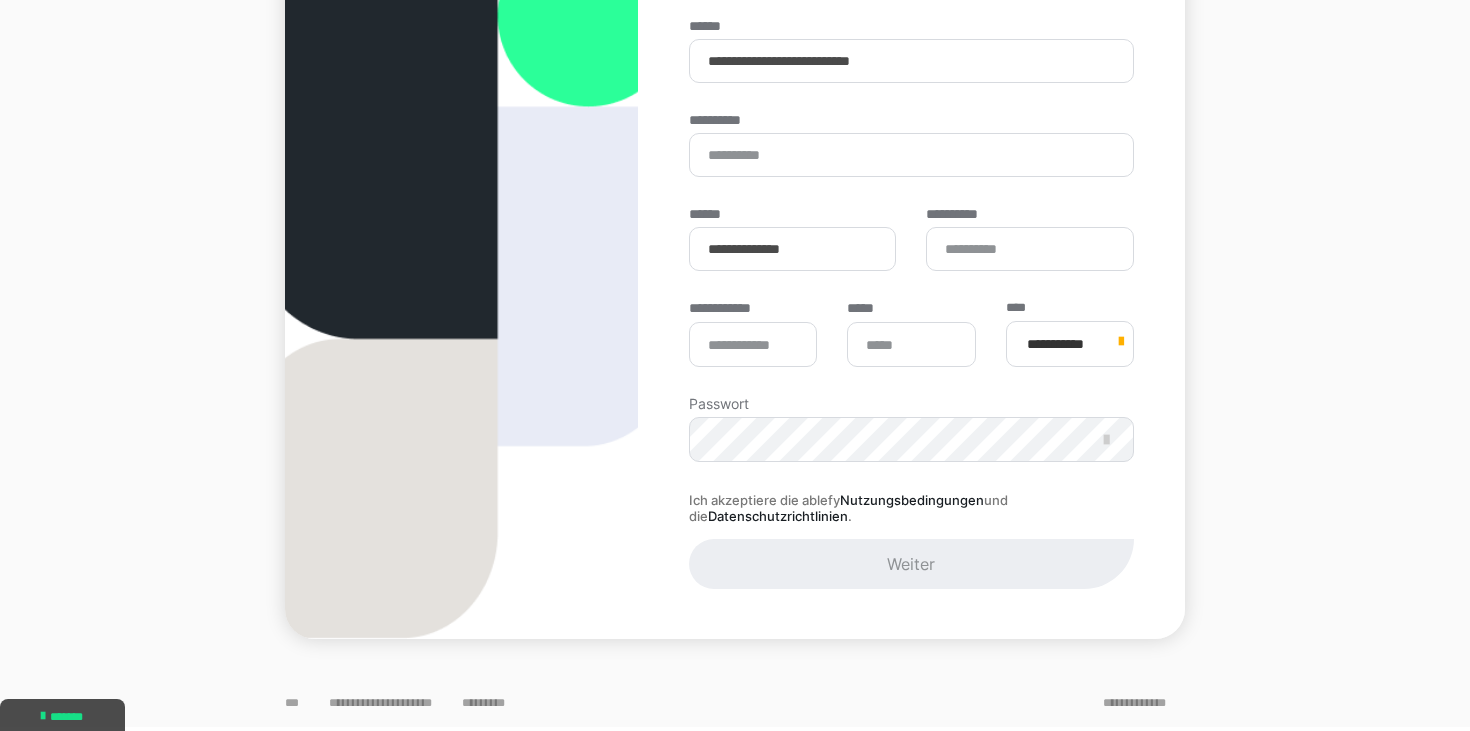 type on "**********" 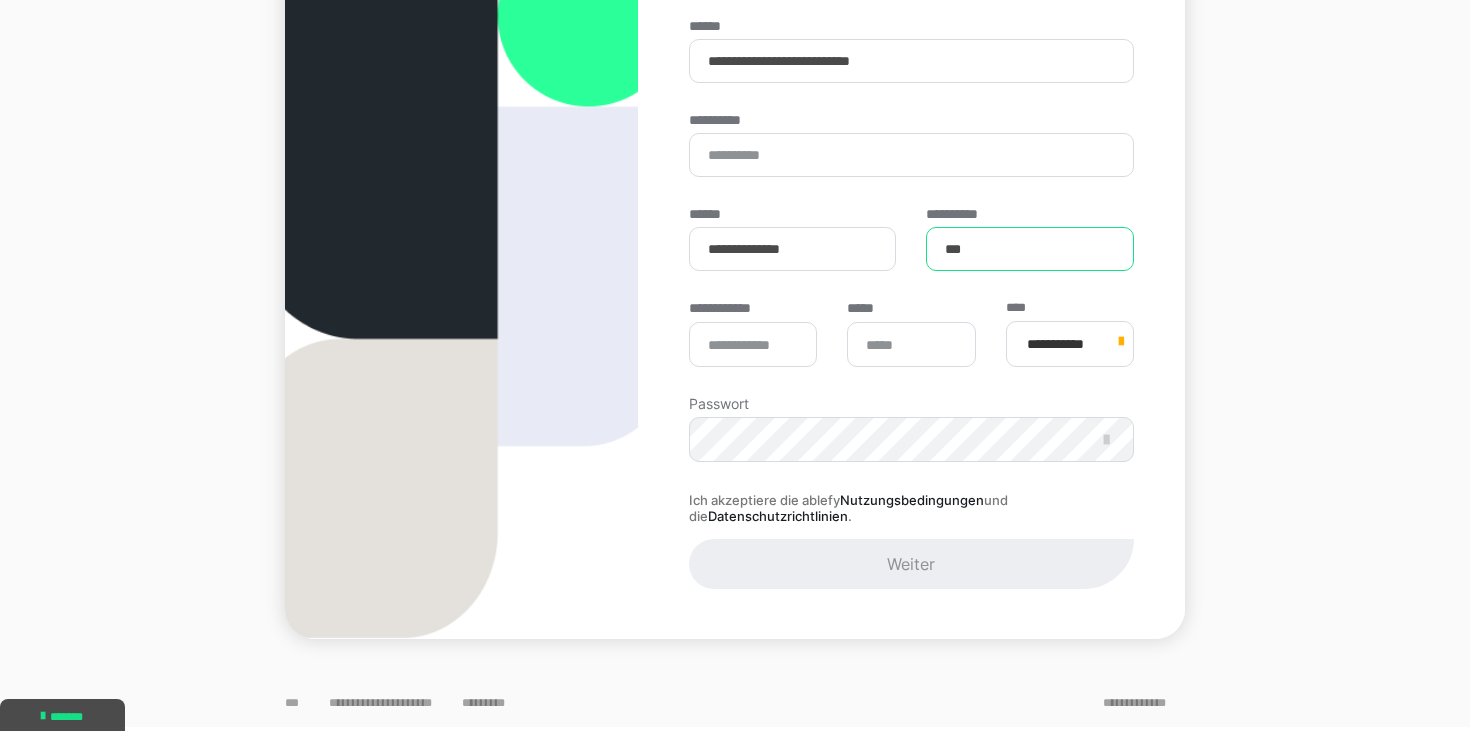 type on "***" 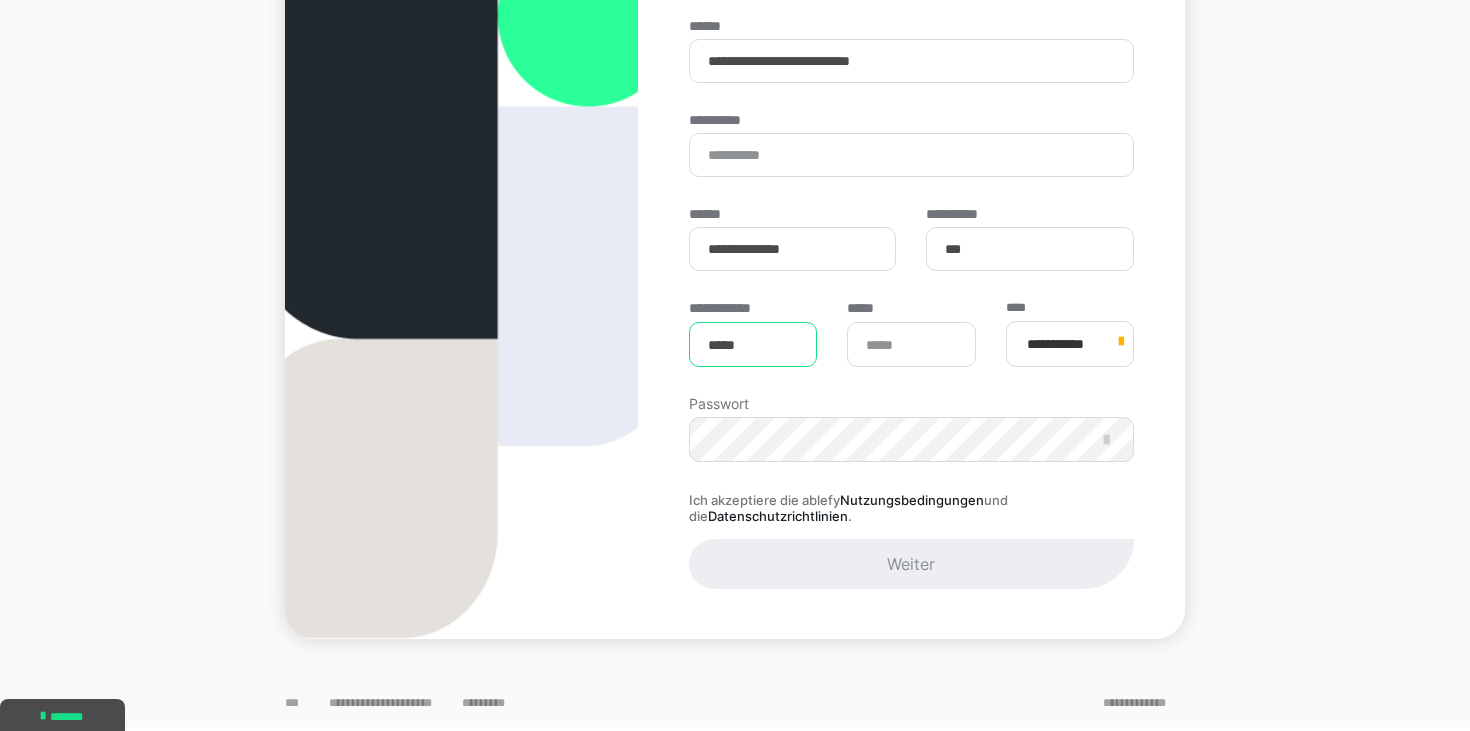 type on "*****" 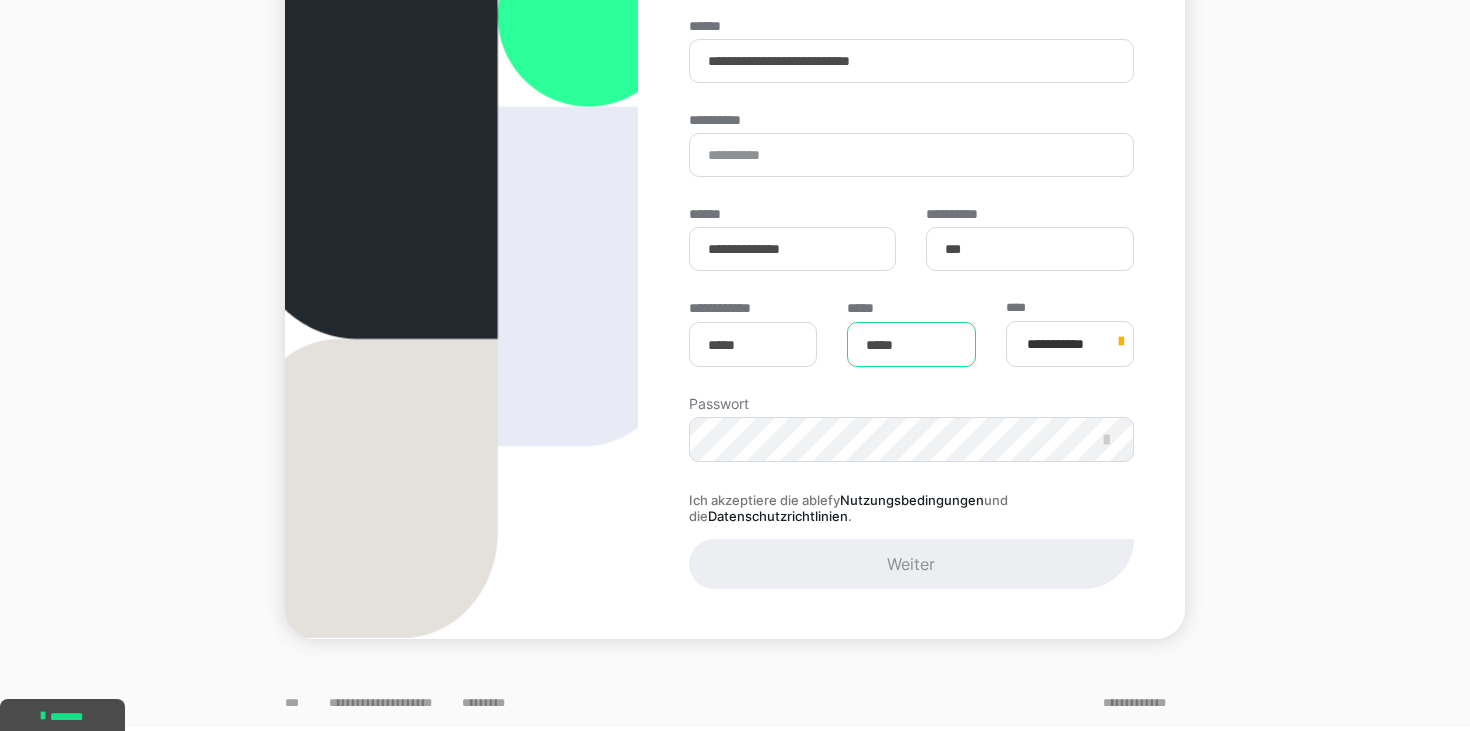 type on "*****" 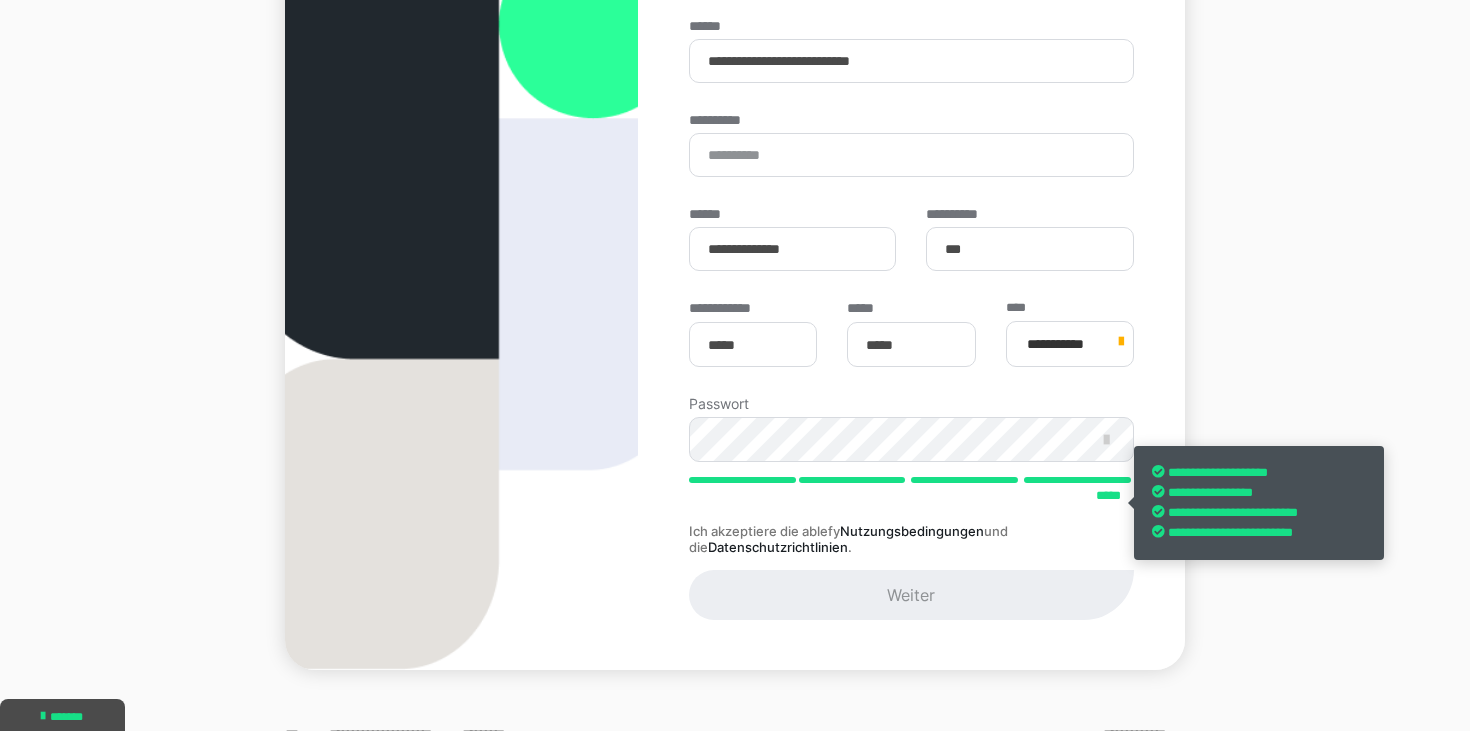 click on "Weiter" at bounding box center [911, 595] 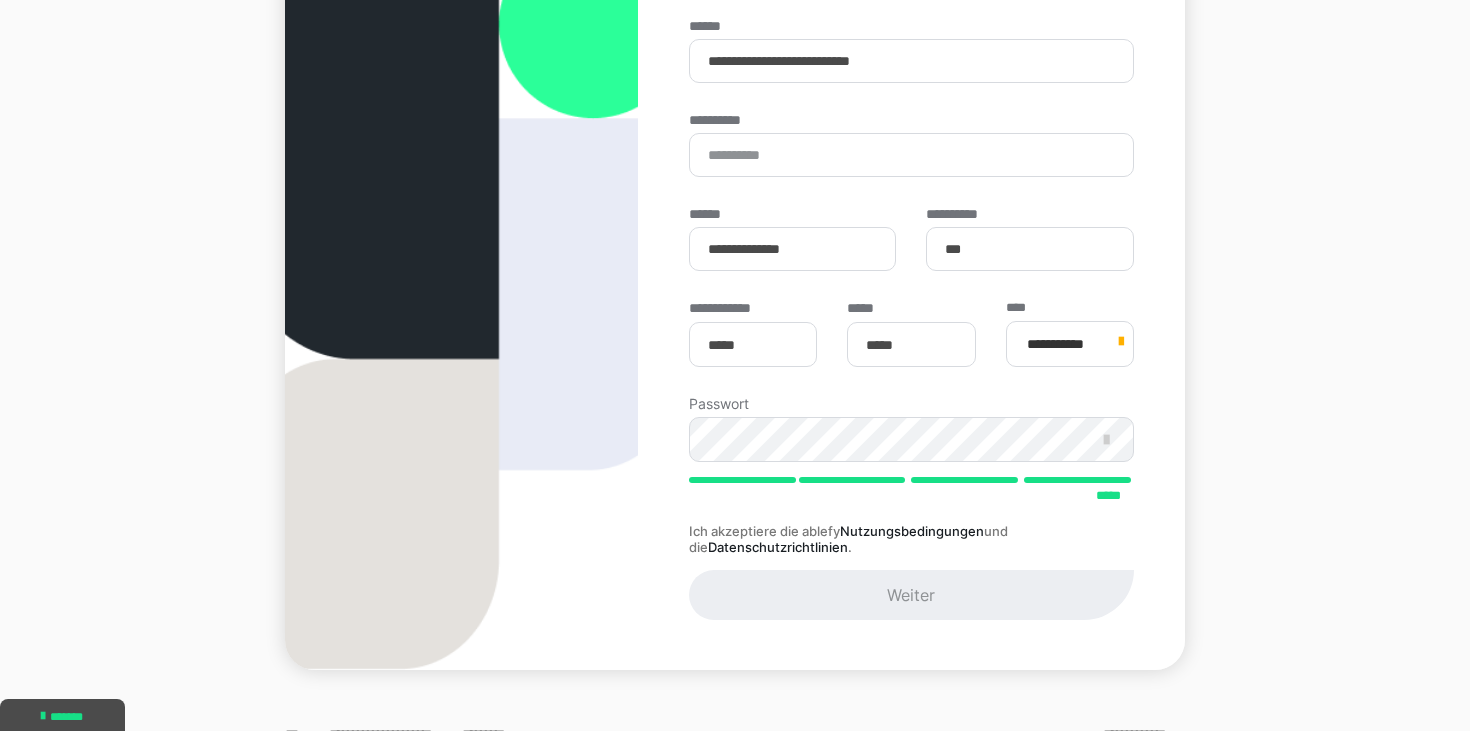 click on "**********" at bounding box center [911, 227] 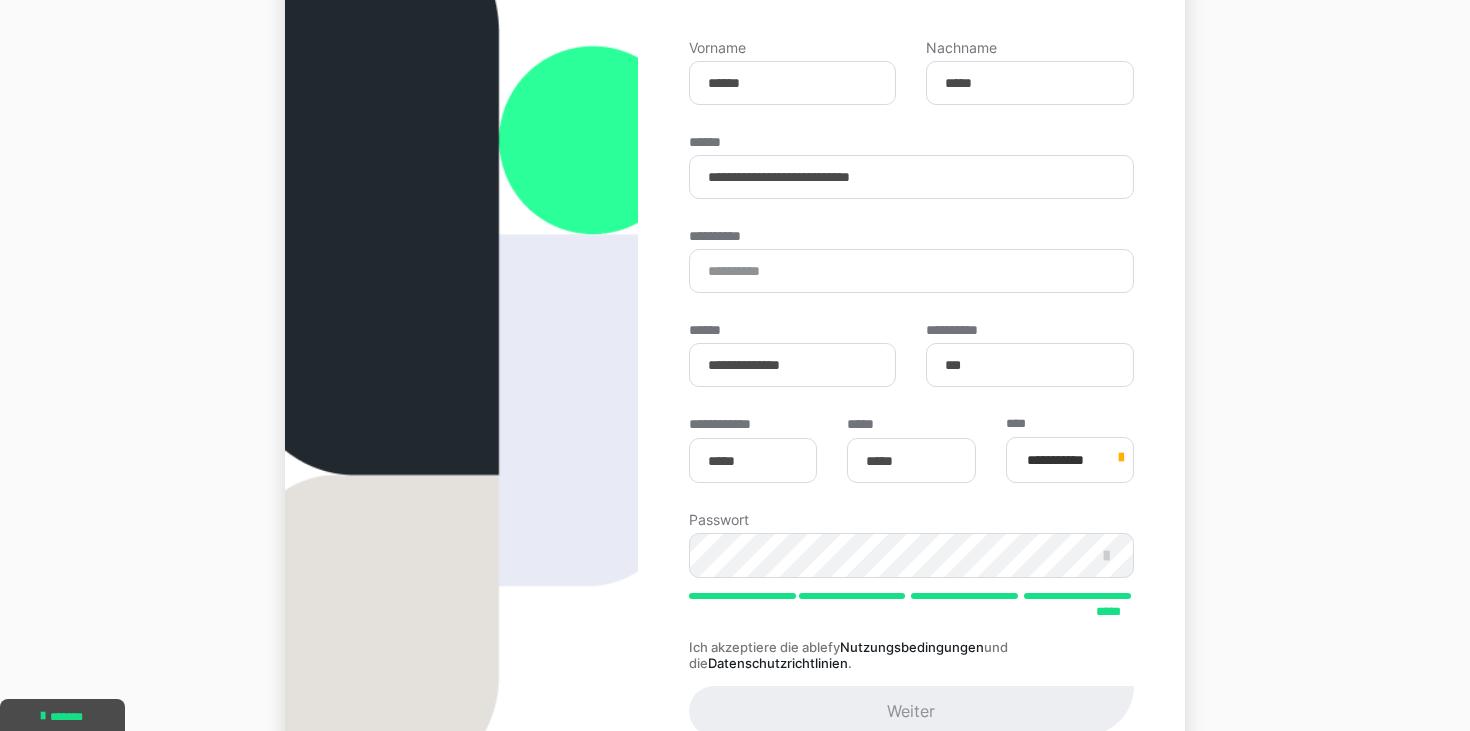 scroll, scrollTop: 193, scrollLeft: 0, axis: vertical 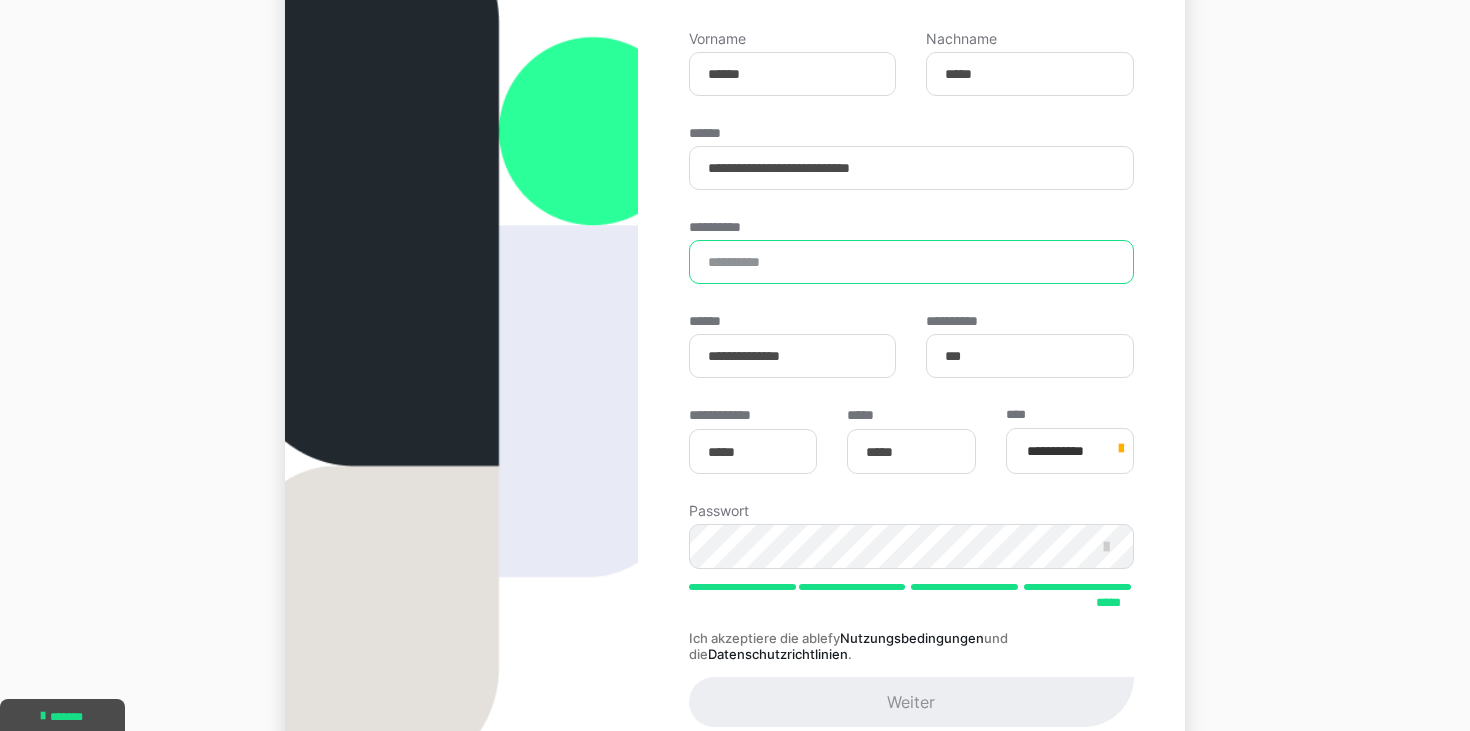 click on "**********" at bounding box center [911, 262] 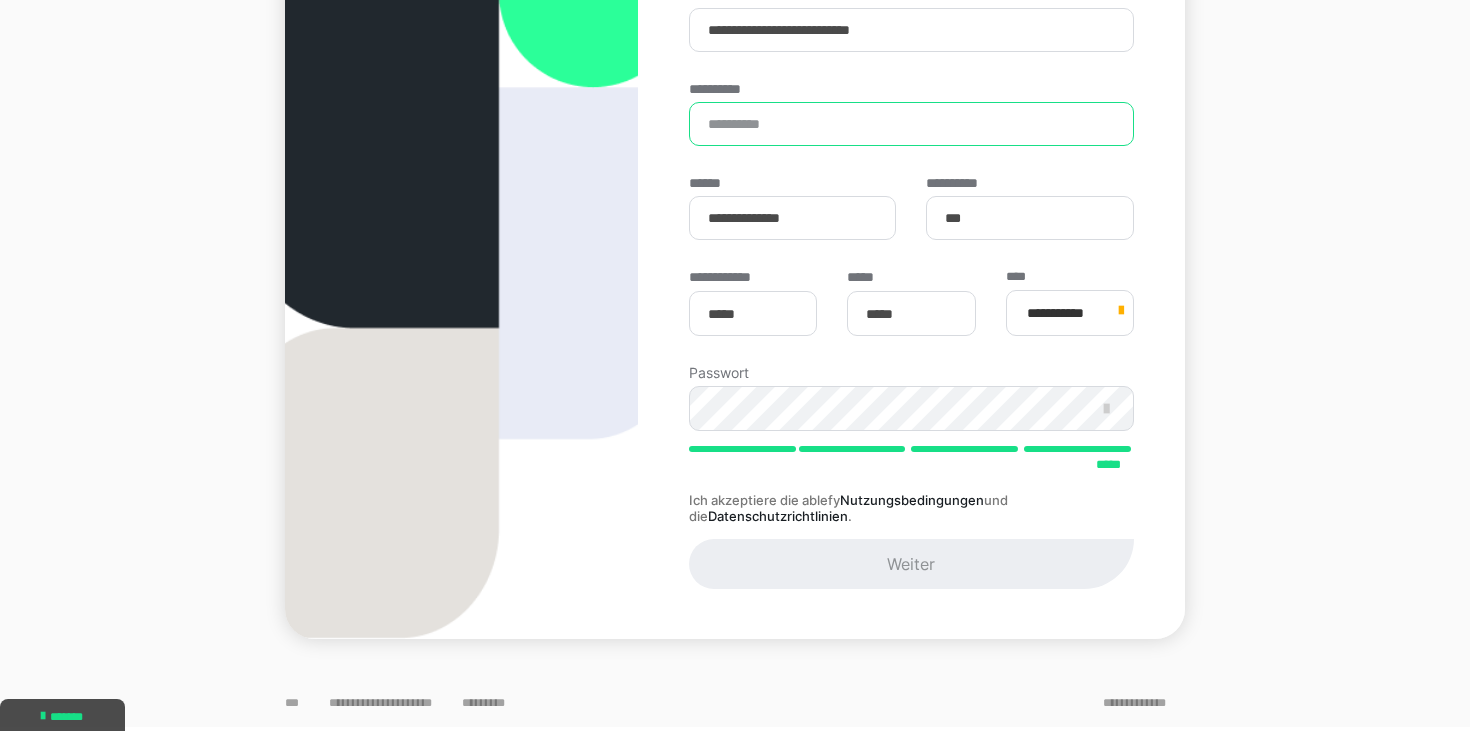 scroll, scrollTop: 331, scrollLeft: 0, axis: vertical 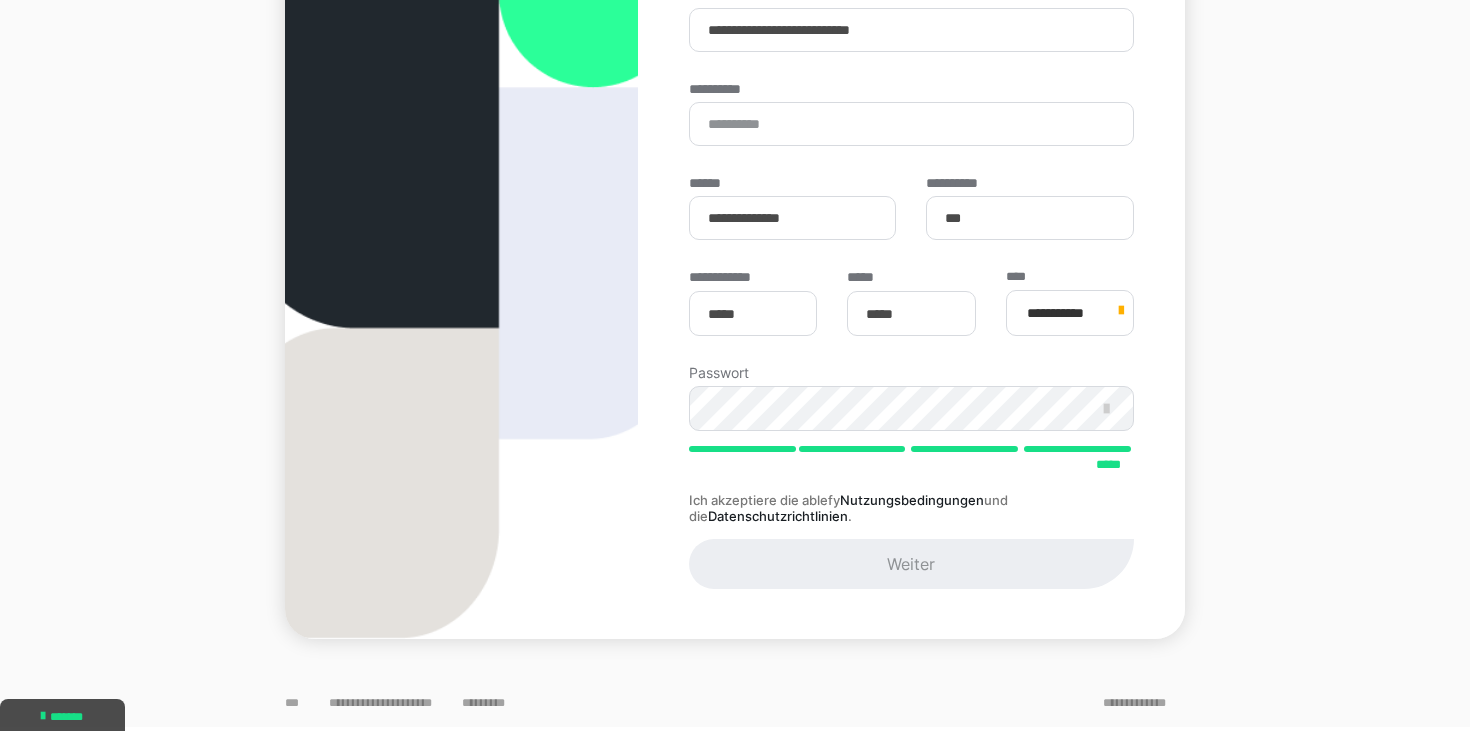 click on "Weiter" at bounding box center (911, 564) 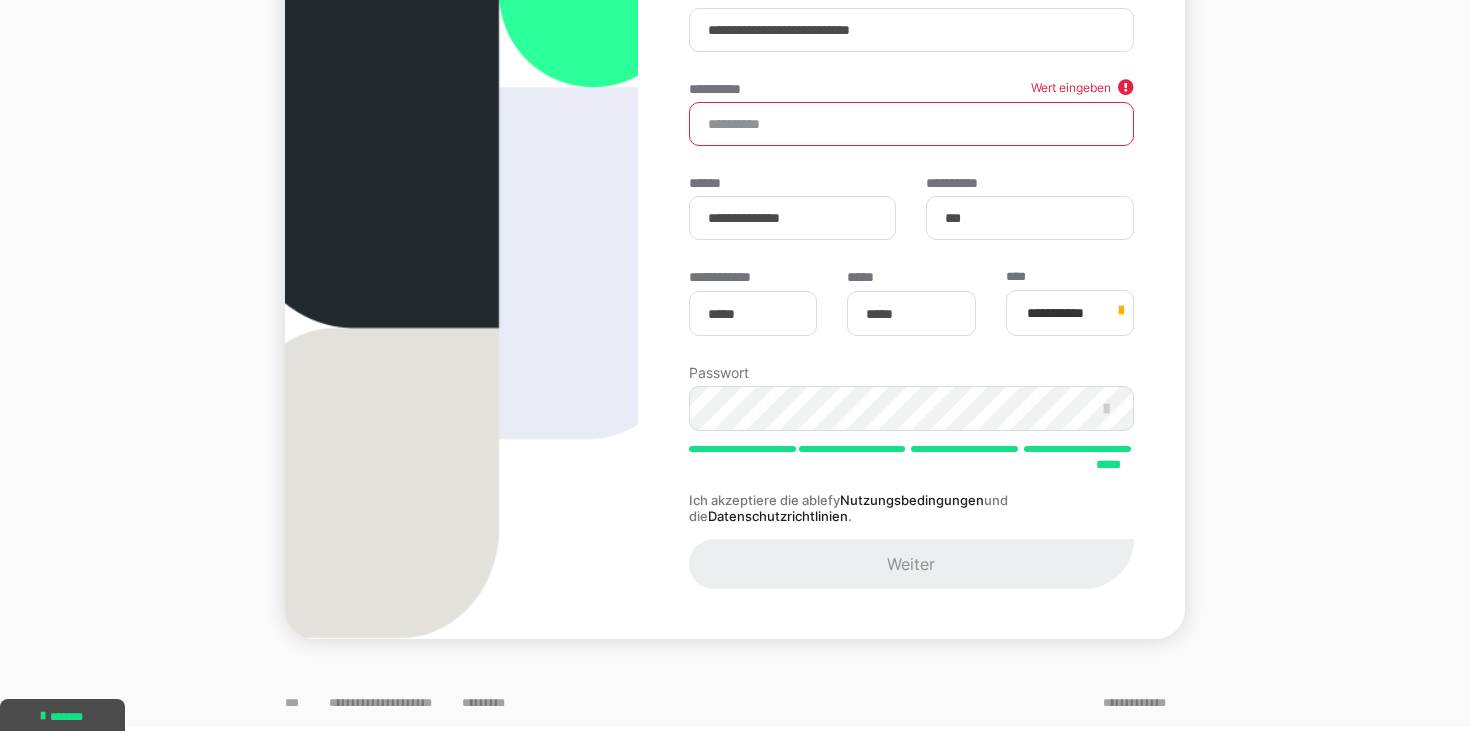 click on "**********" at bounding box center [911, 124] 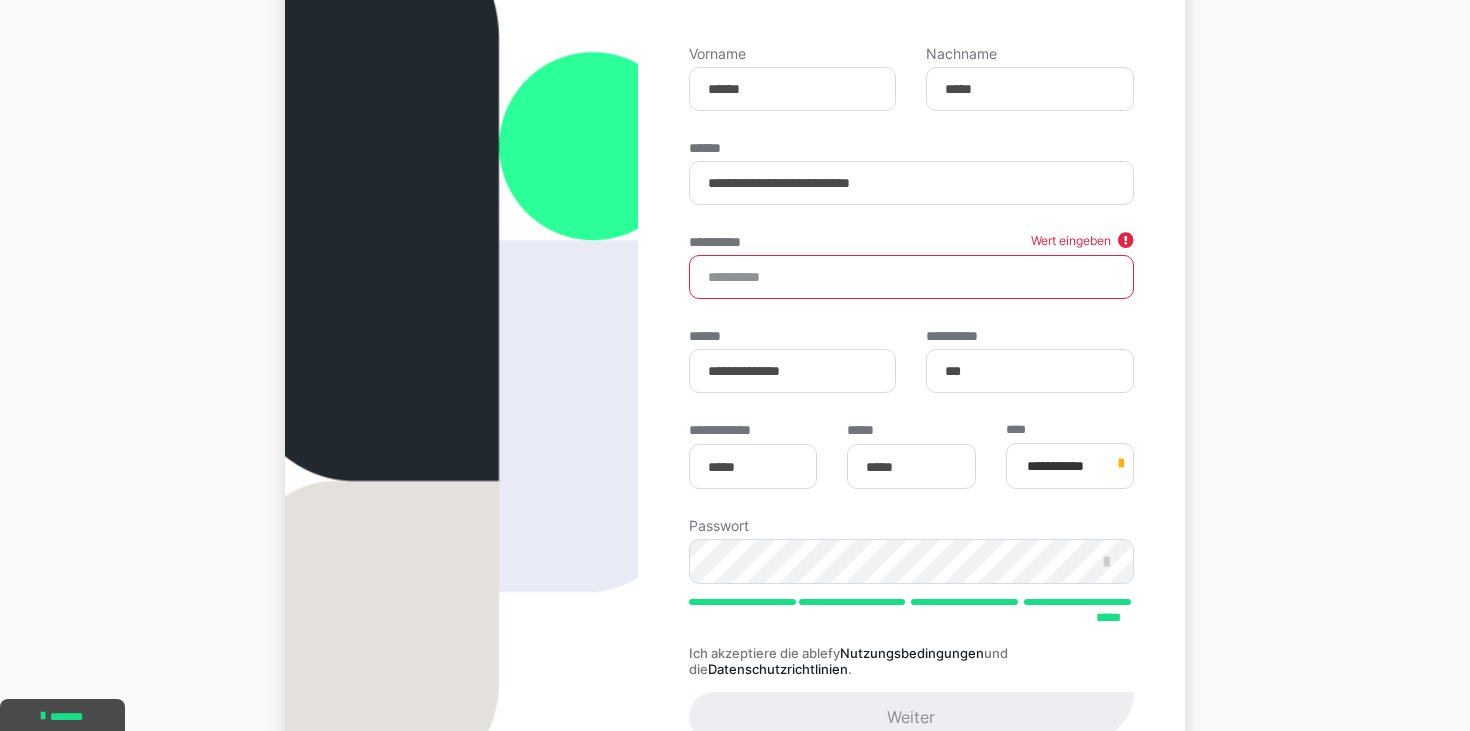 scroll, scrollTop: 178, scrollLeft: 0, axis: vertical 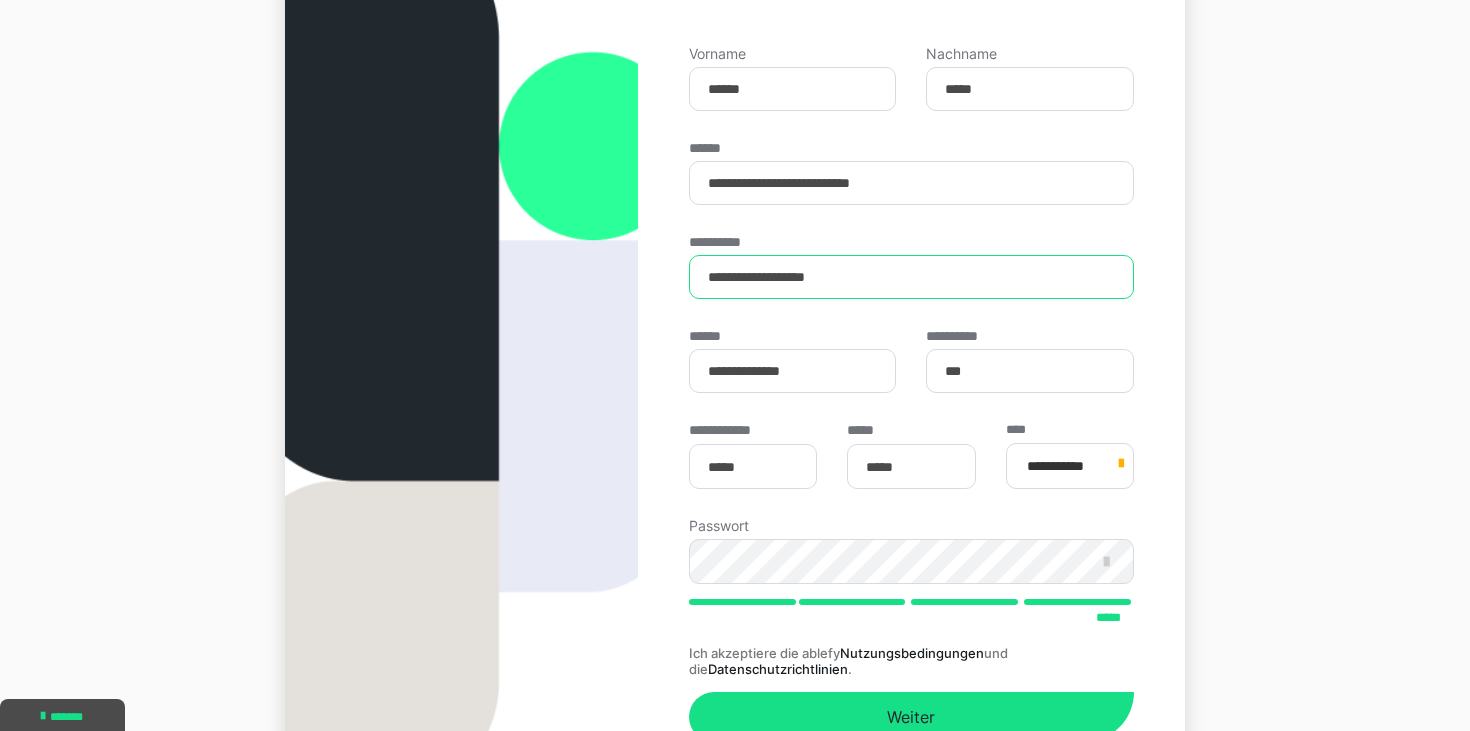type on "**********" 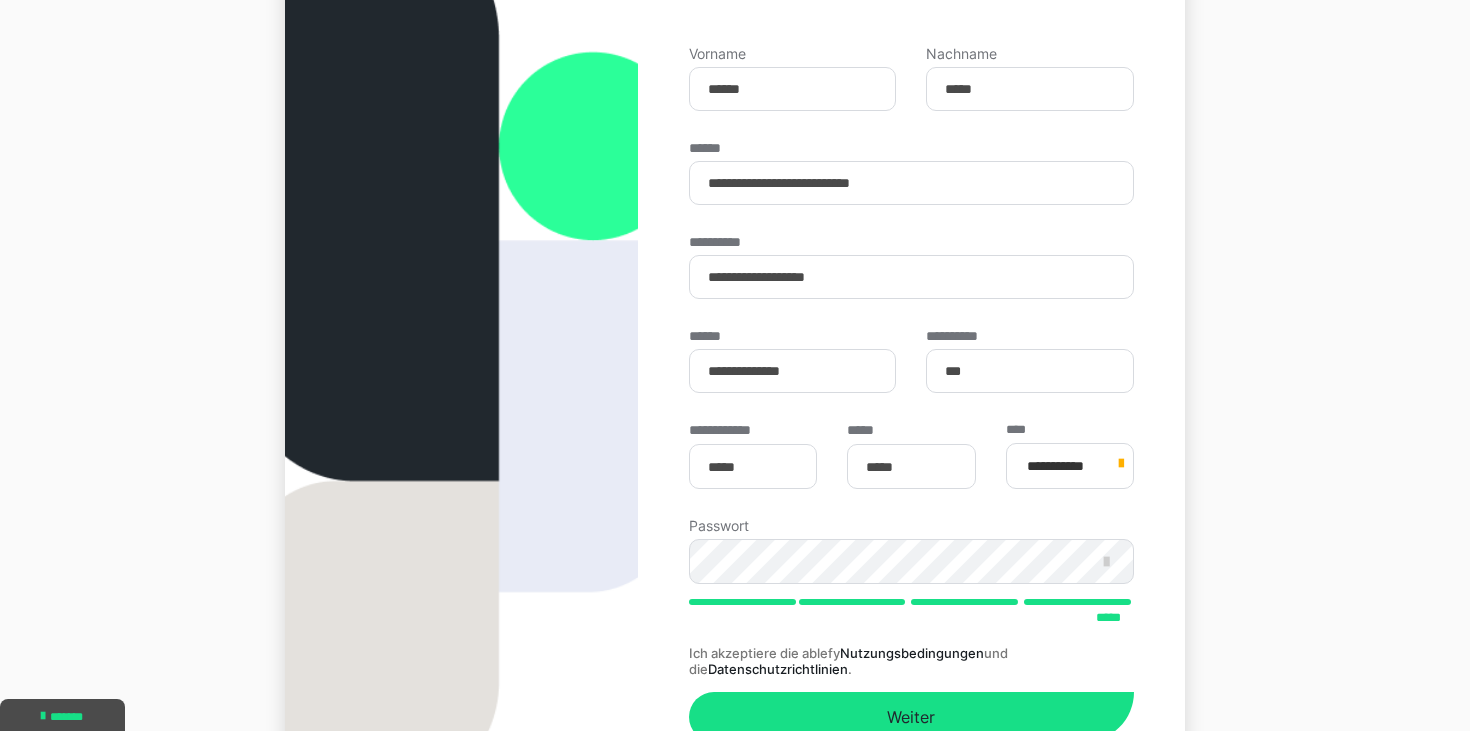 click on "**********" at bounding box center (735, 349) 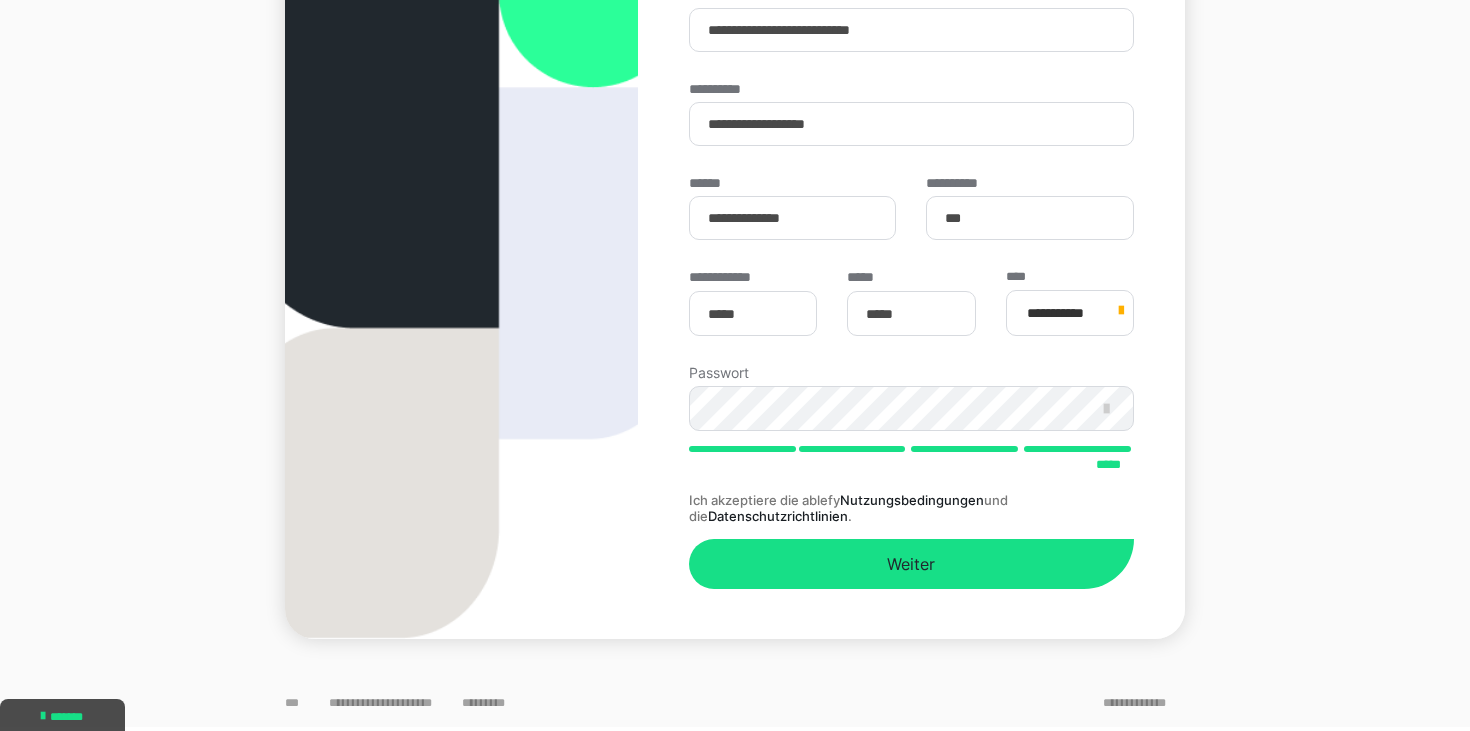 scroll, scrollTop: 331, scrollLeft: 0, axis: vertical 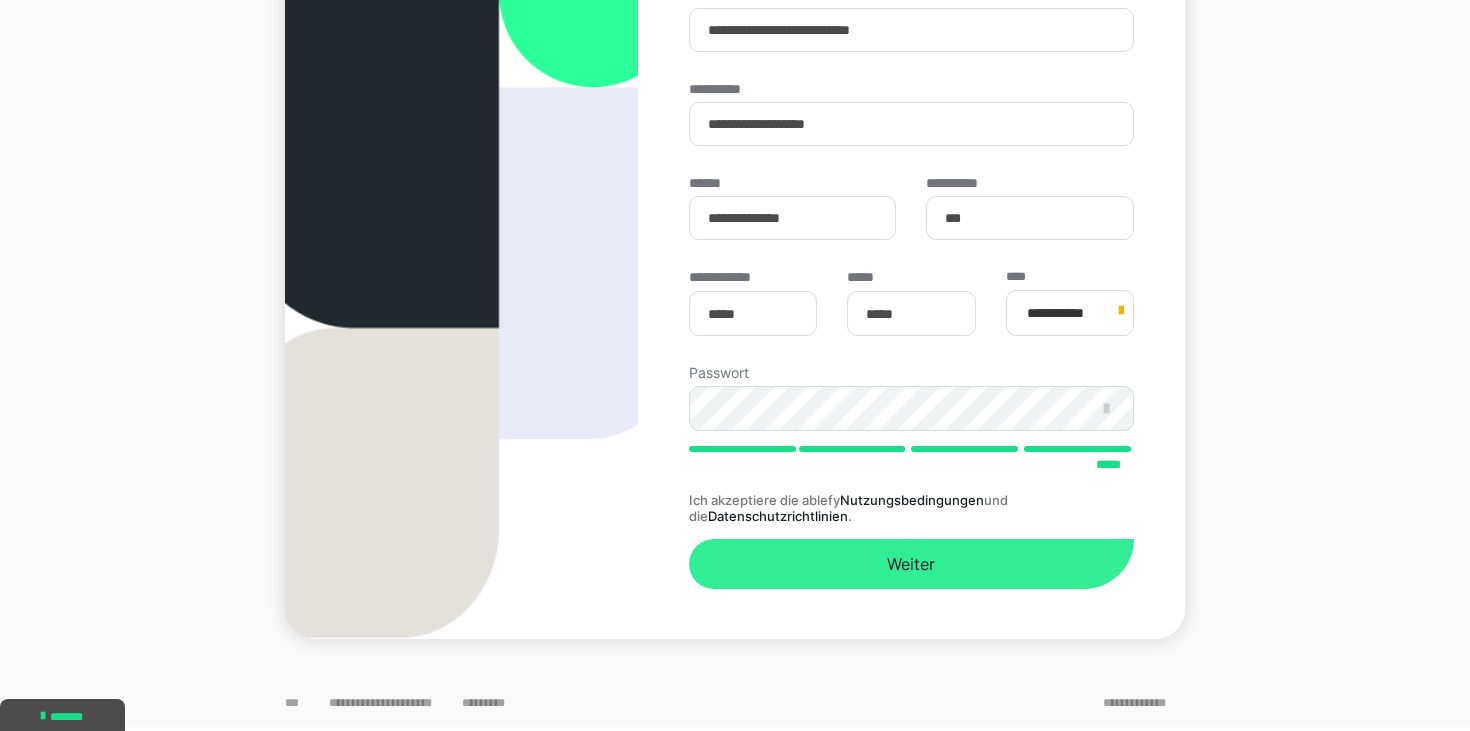 click on "Weiter" at bounding box center (911, 564) 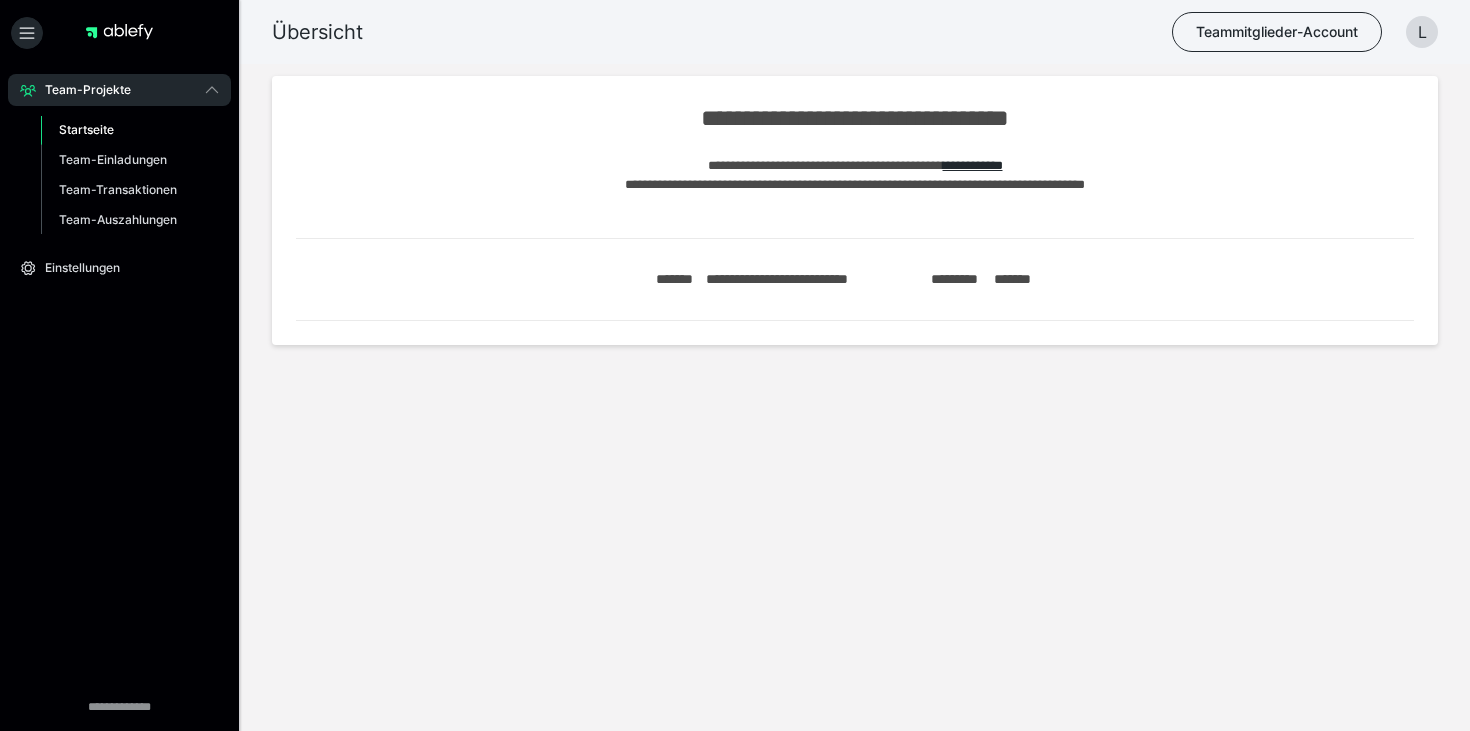 scroll, scrollTop: 0, scrollLeft: 0, axis: both 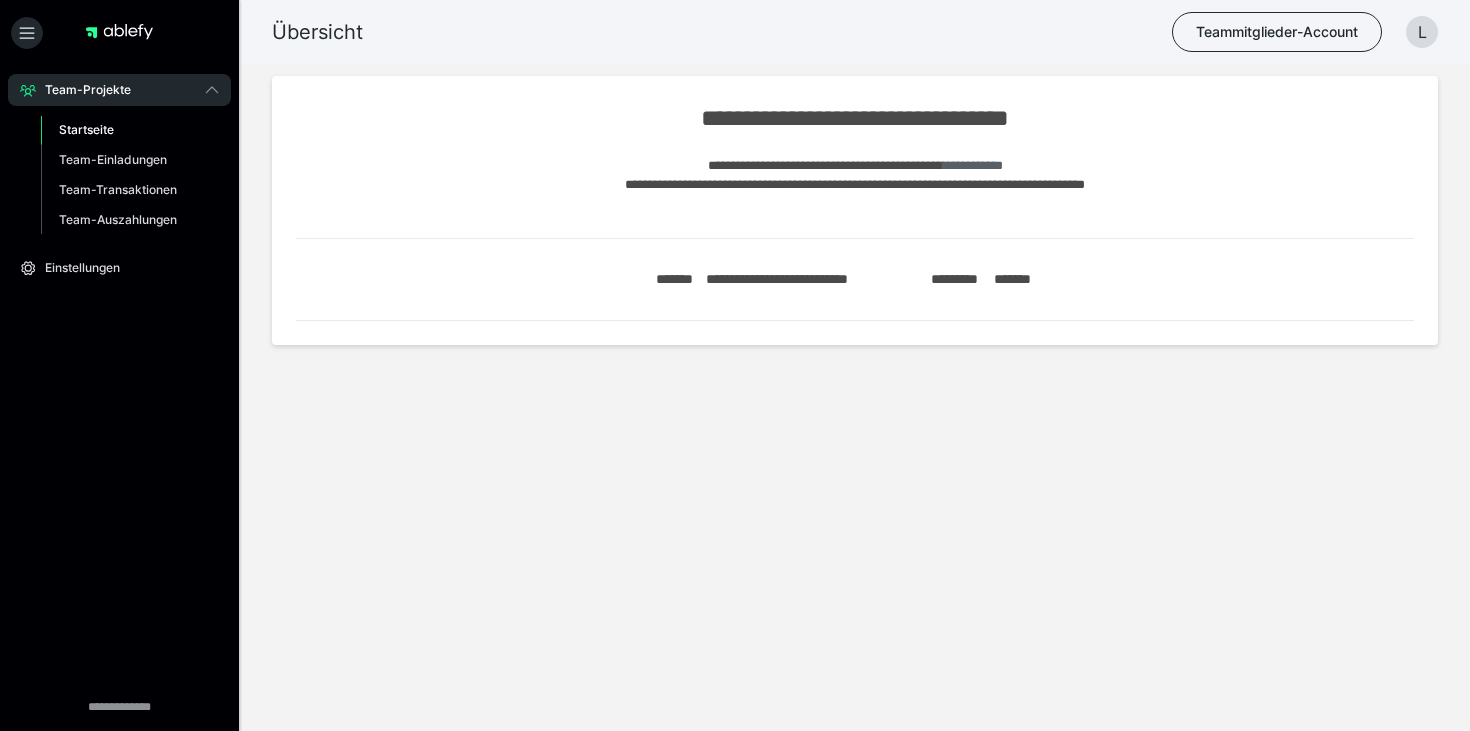 click on "**********" at bounding box center (973, 165) 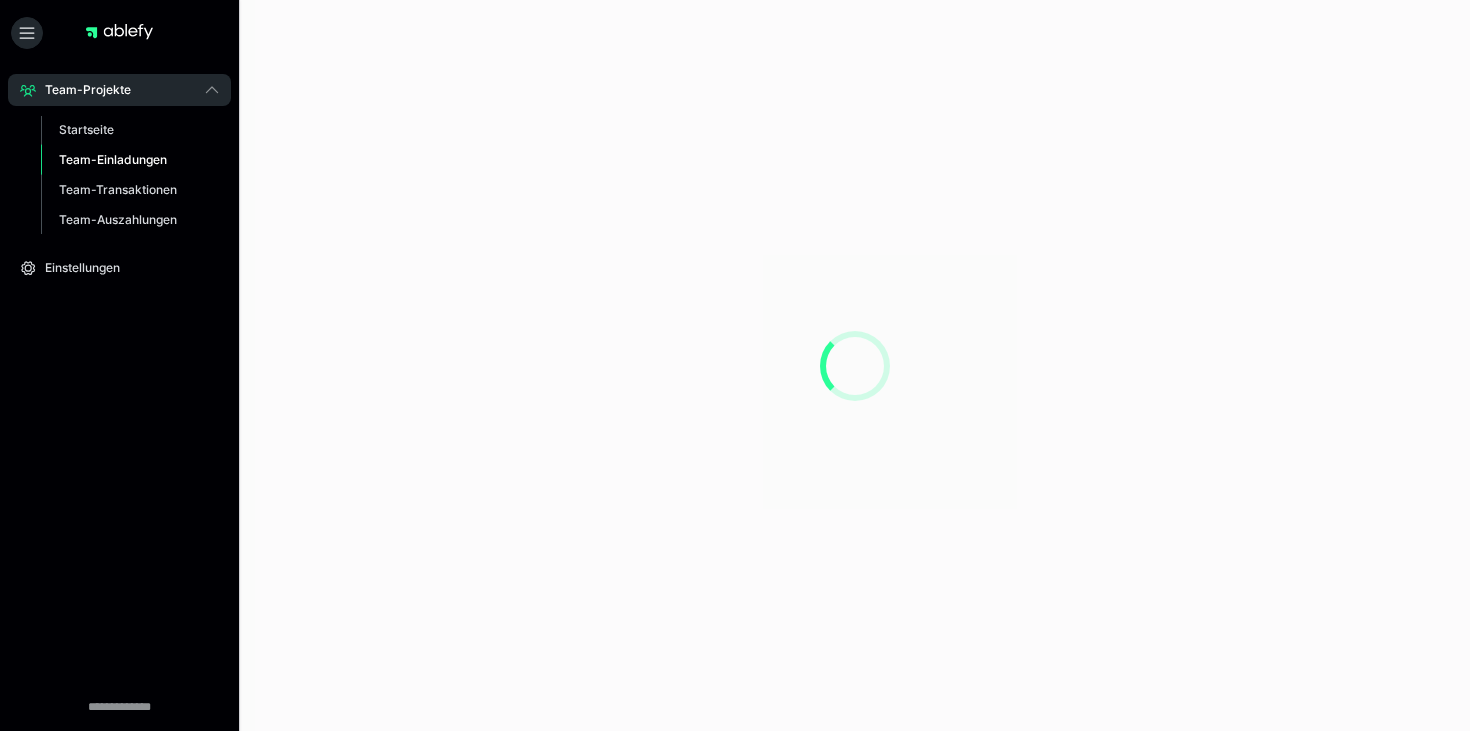 scroll, scrollTop: 0, scrollLeft: 0, axis: both 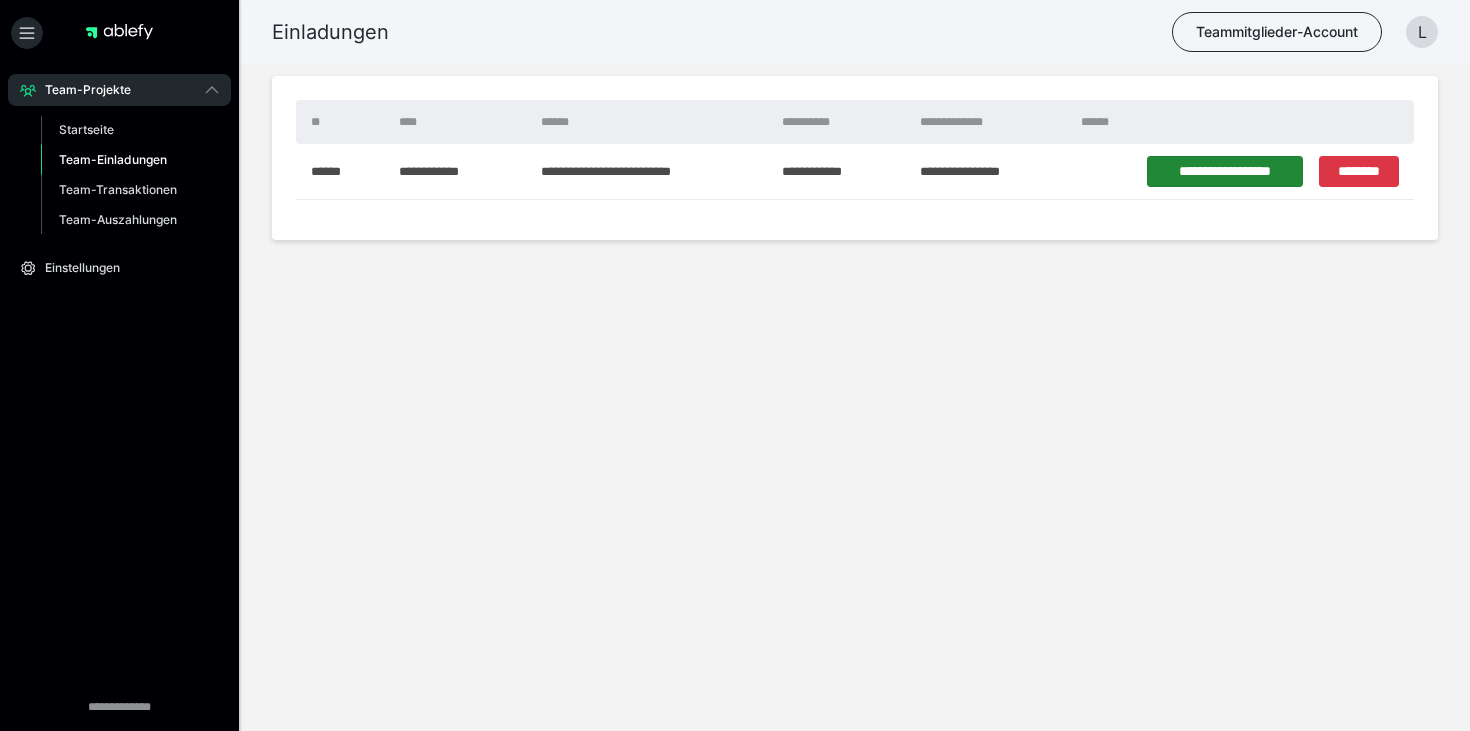 click on "**********" at bounding box center (1225, 171) 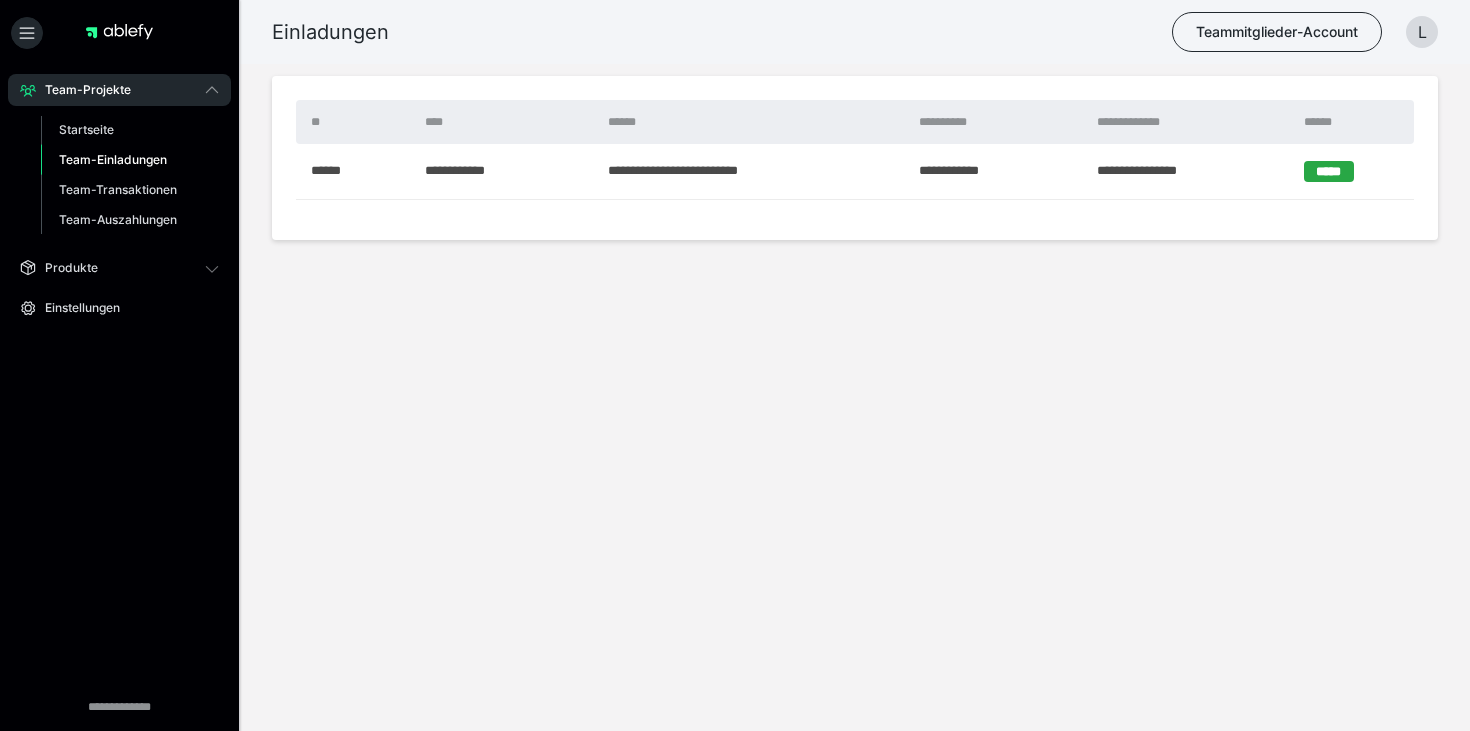 scroll, scrollTop: 0, scrollLeft: 0, axis: both 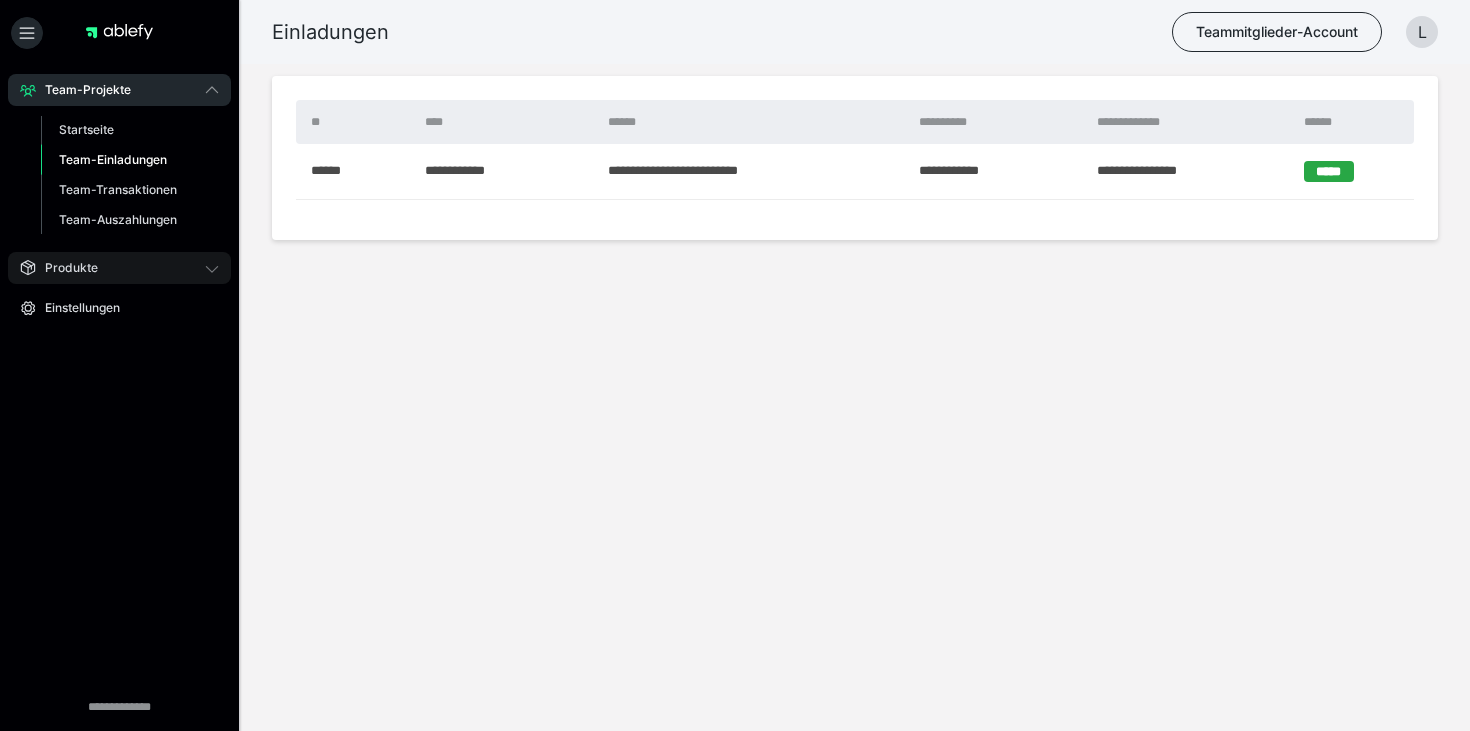 click on "Produkte" at bounding box center [64, 268] 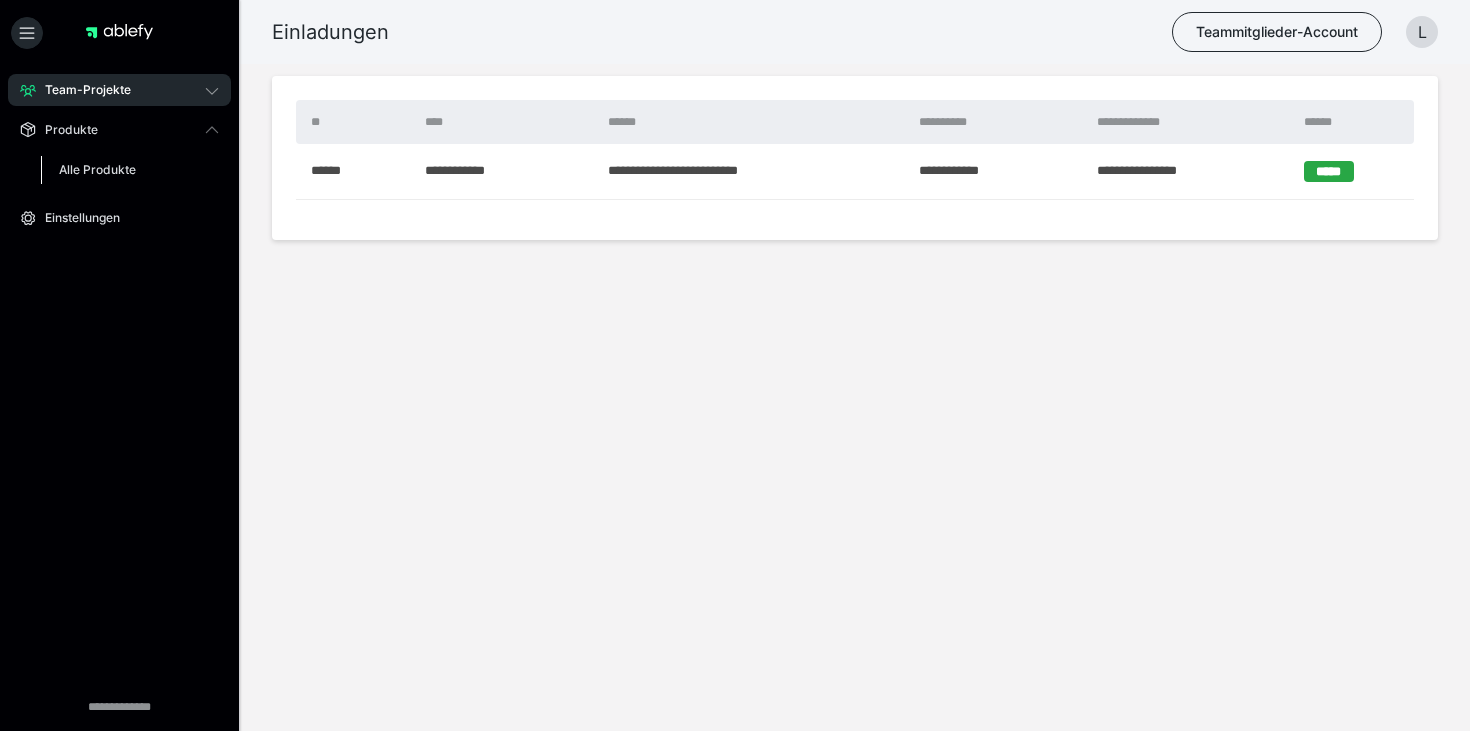 click on "Alle Produkte" at bounding box center [130, 170] 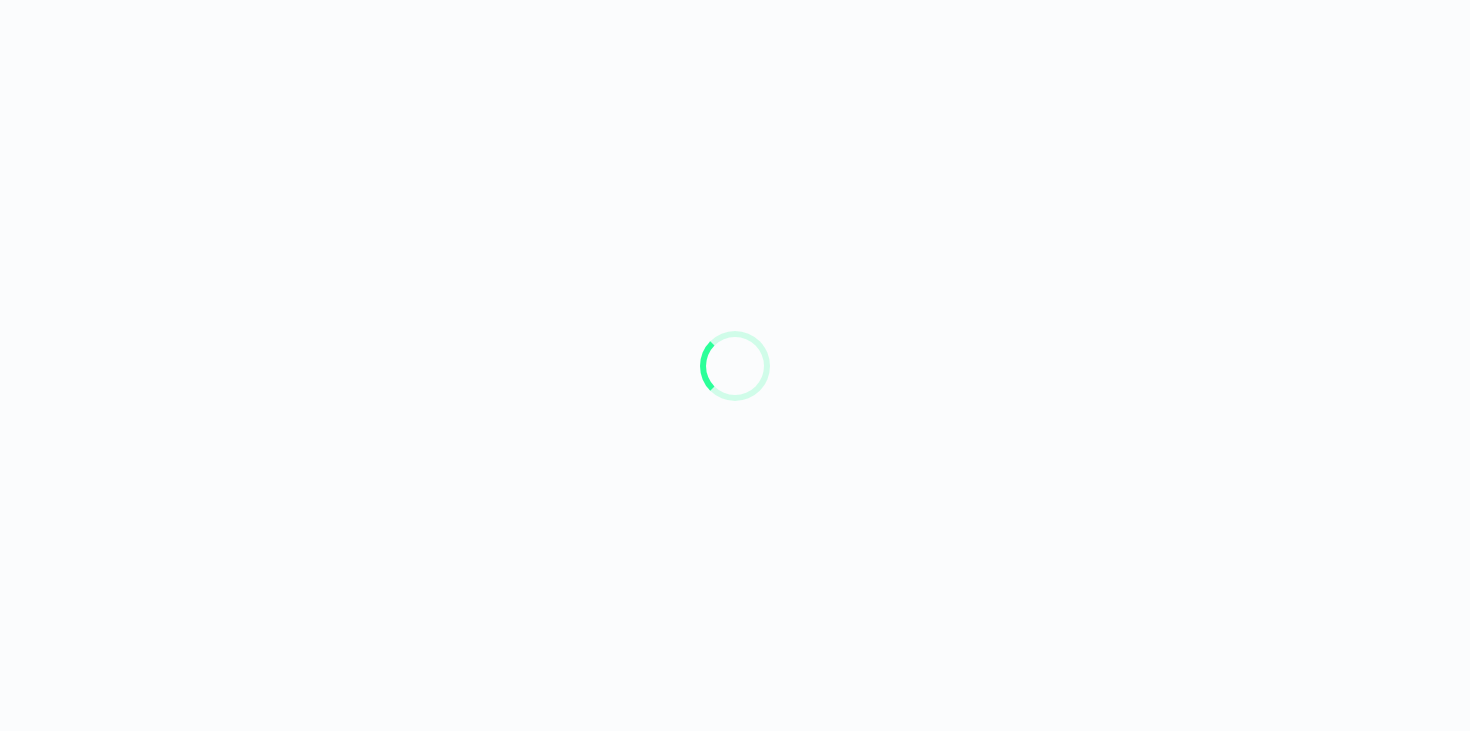 scroll, scrollTop: 0, scrollLeft: 0, axis: both 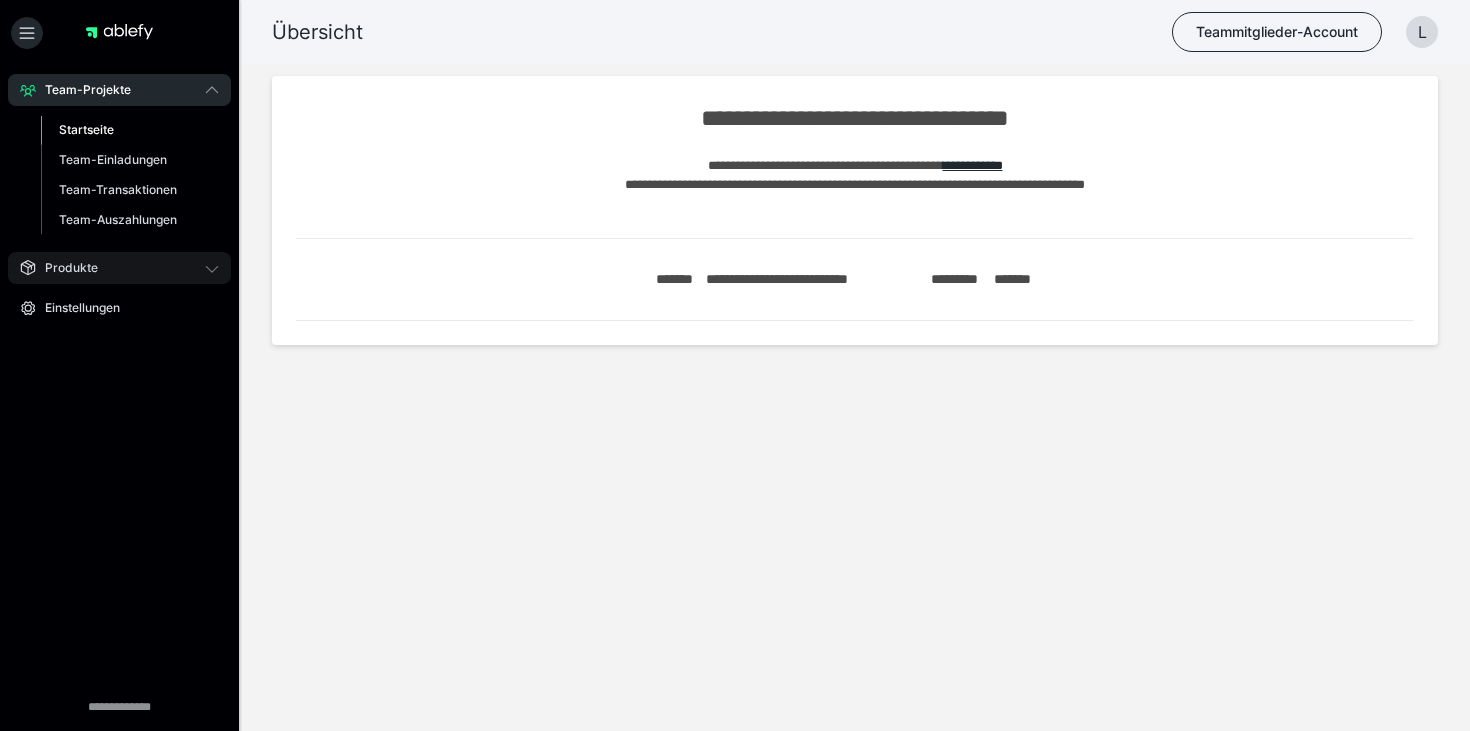 click on "Produkte" at bounding box center [64, 268] 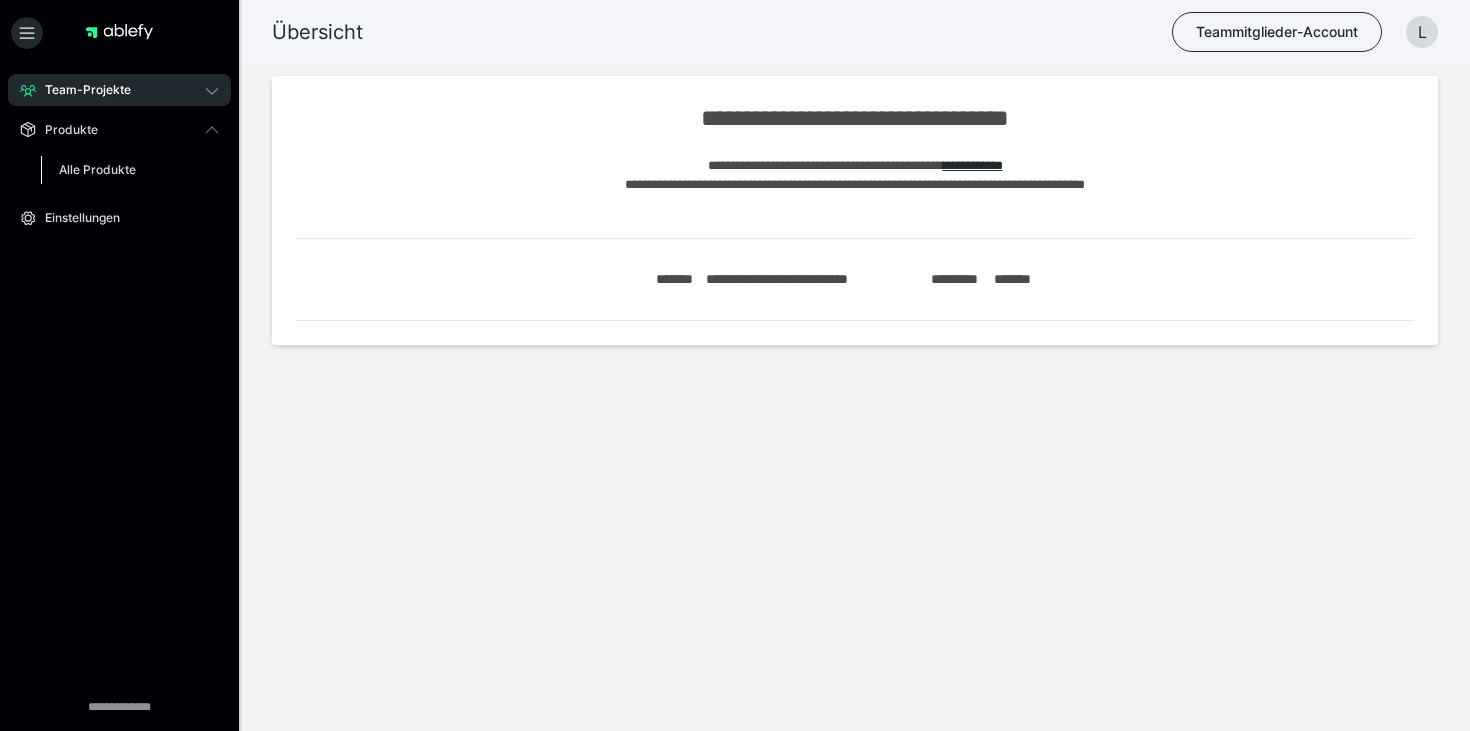 click on "Alle Produkte" at bounding box center [97, 169] 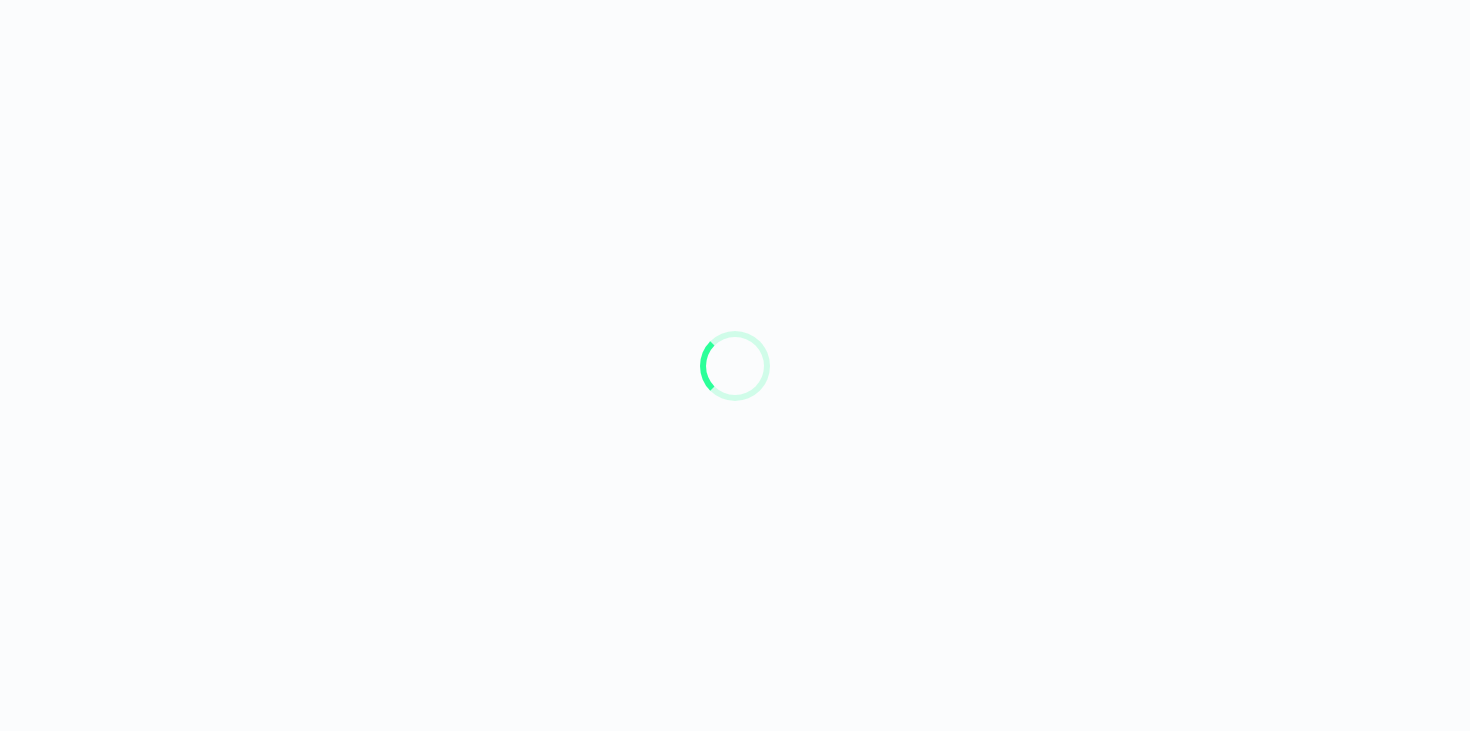 scroll, scrollTop: 0, scrollLeft: 0, axis: both 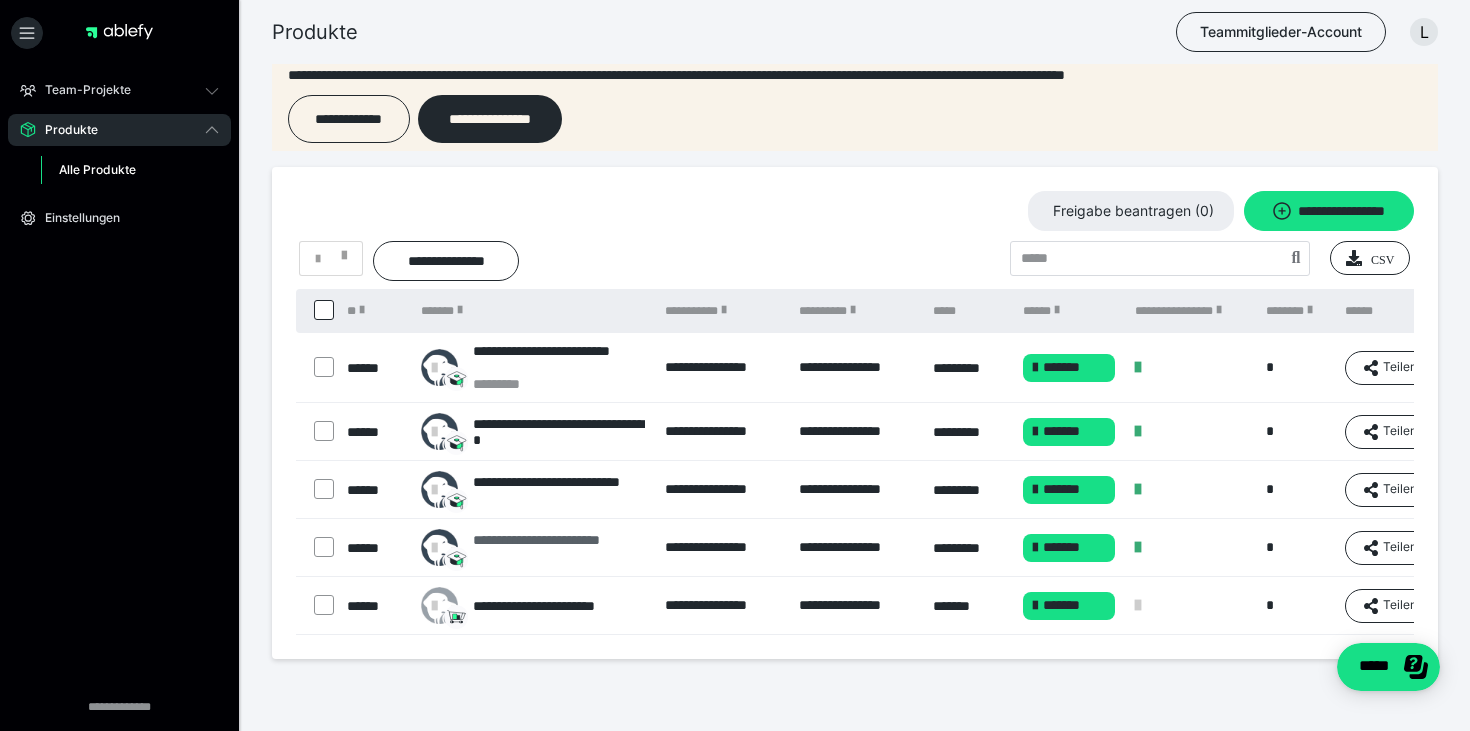 click on "**********" at bounding box center [558, 548] 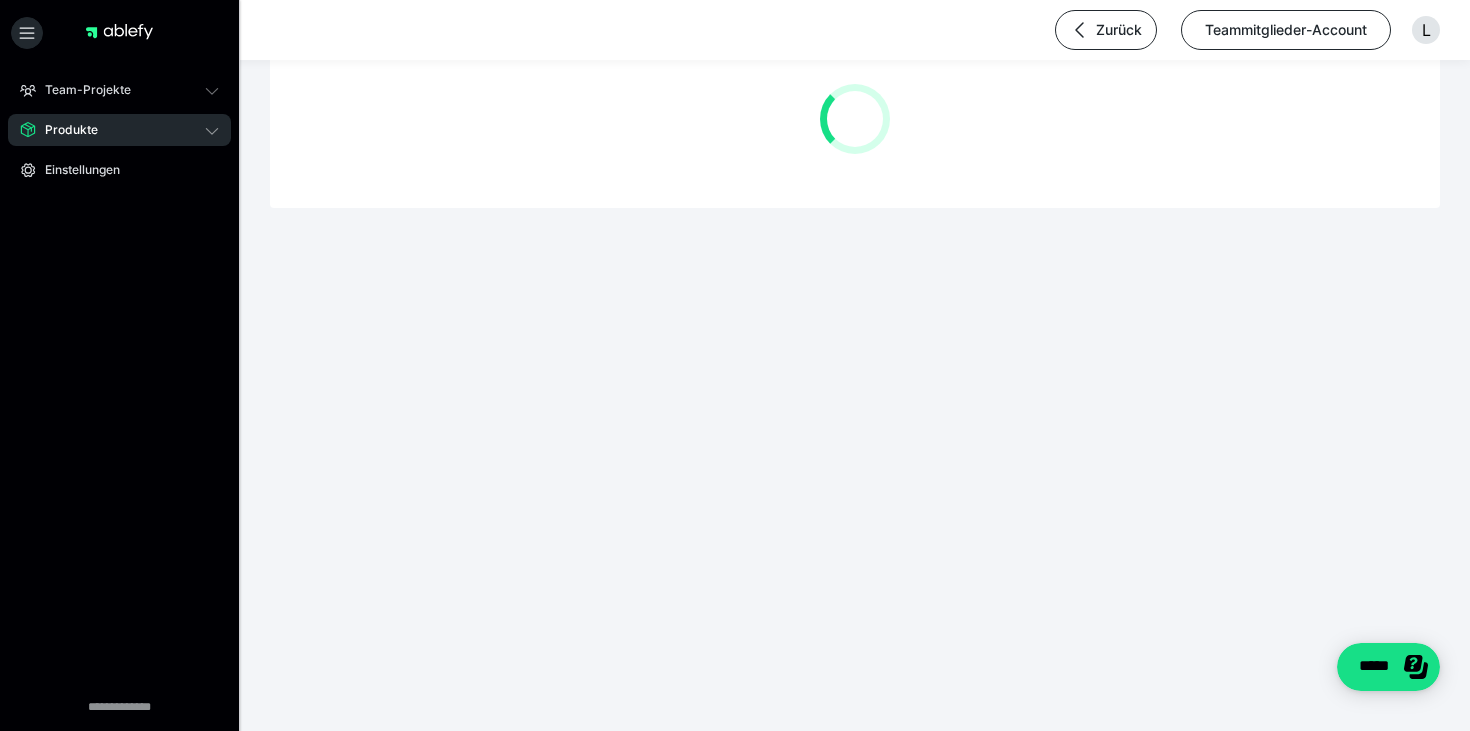 scroll, scrollTop: 0, scrollLeft: 0, axis: both 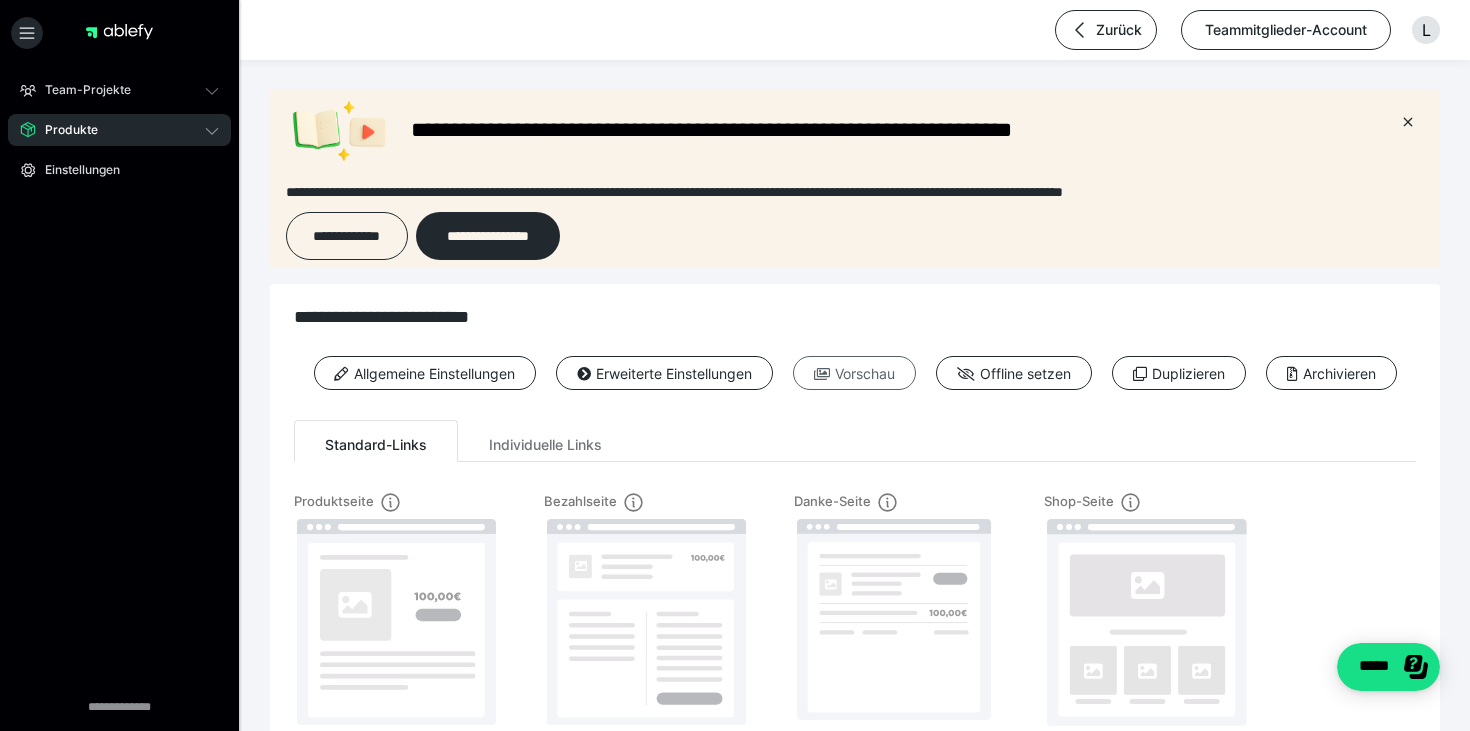 click on "Vorschau" at bounding box center [854, 373] 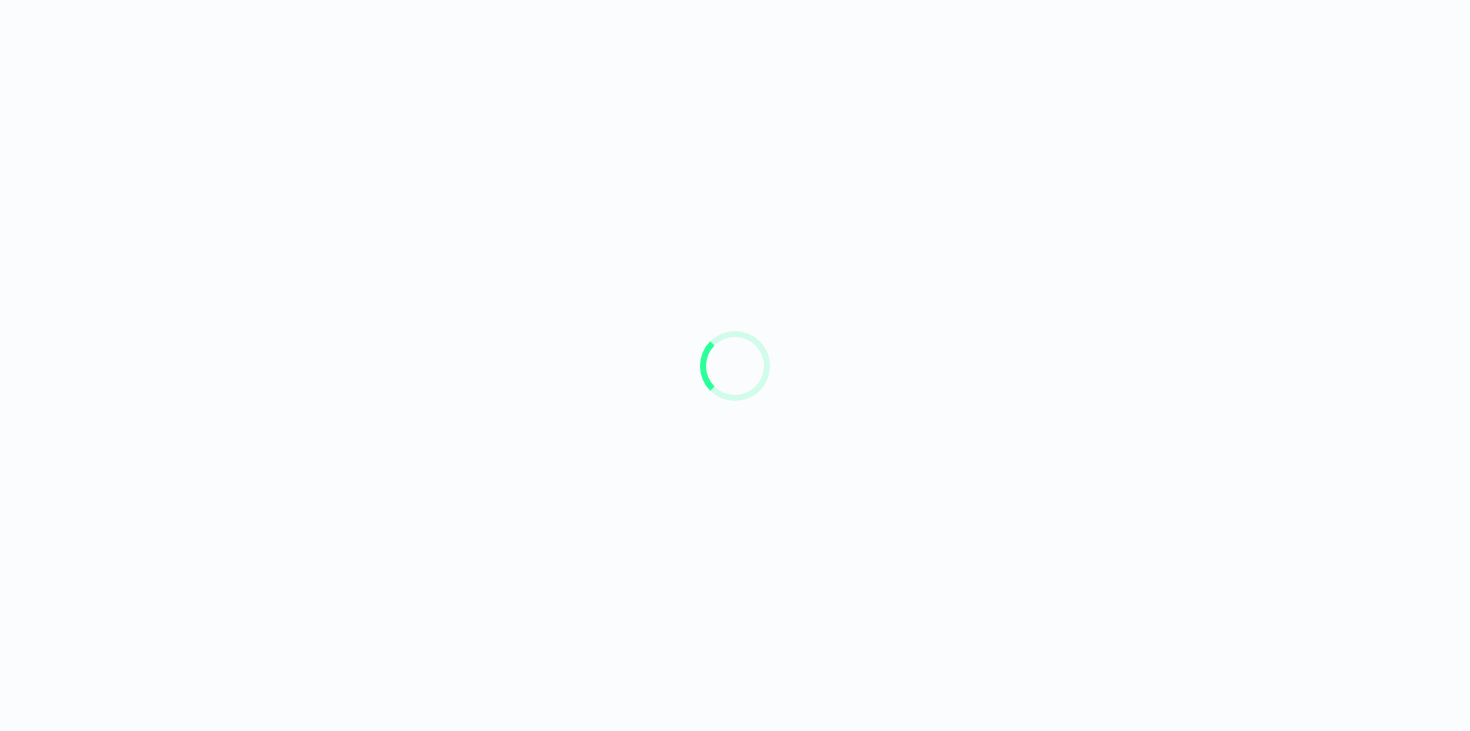 scroll, scrollTop: 0, scrollLeft: 0, axis: both 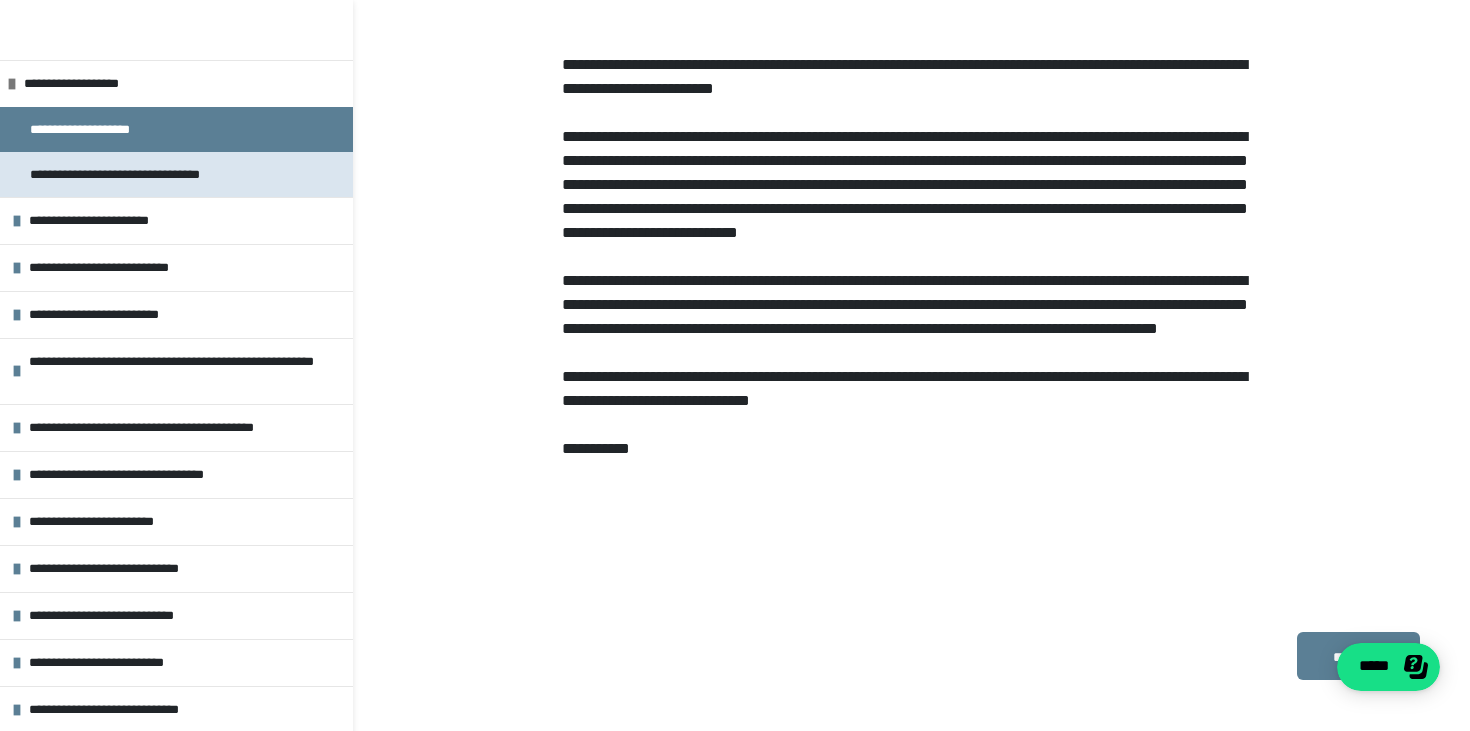 click on "**********" at bounding box center [136, 174] 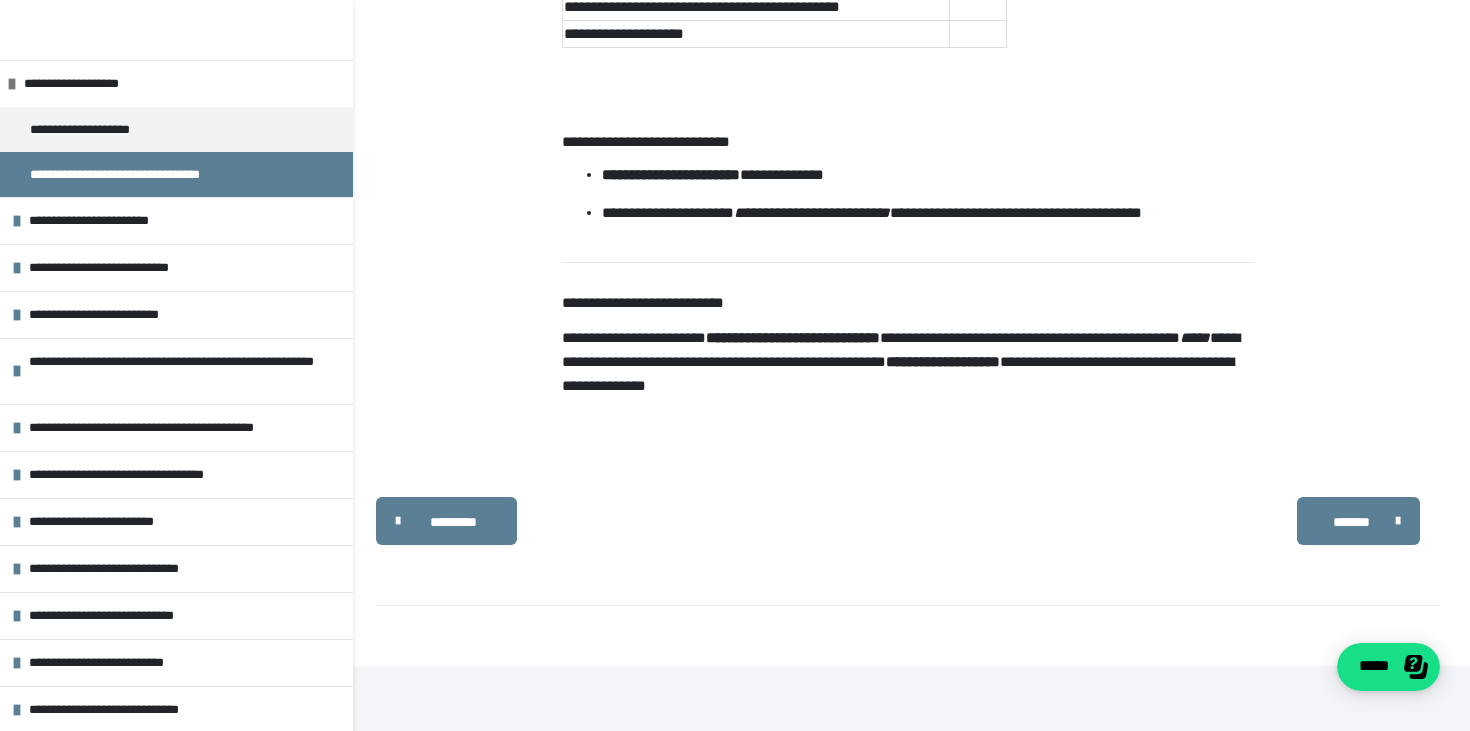 scroll, scrollTop: 2004, scrollLeft: 0, axis: vertical 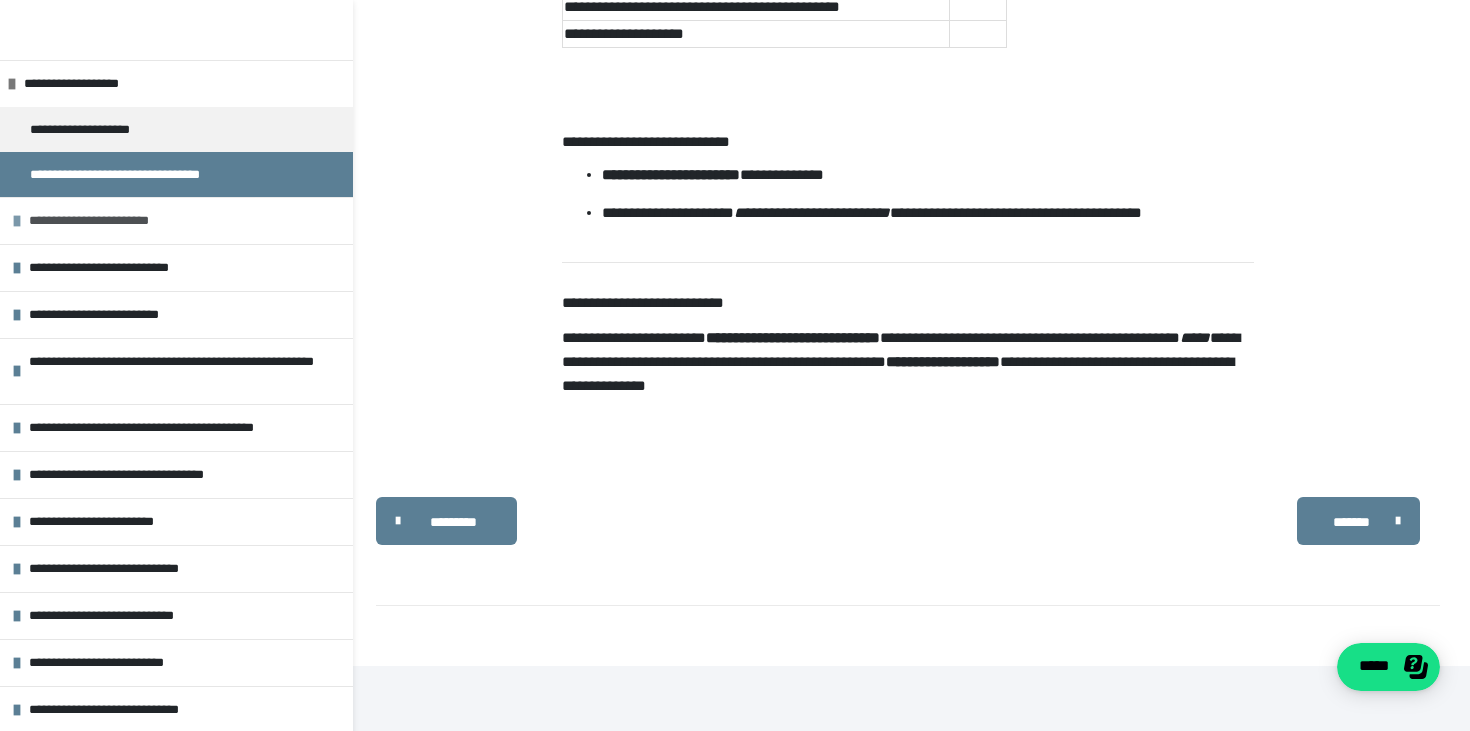 click on "**********" at bounding box center [186, 220] 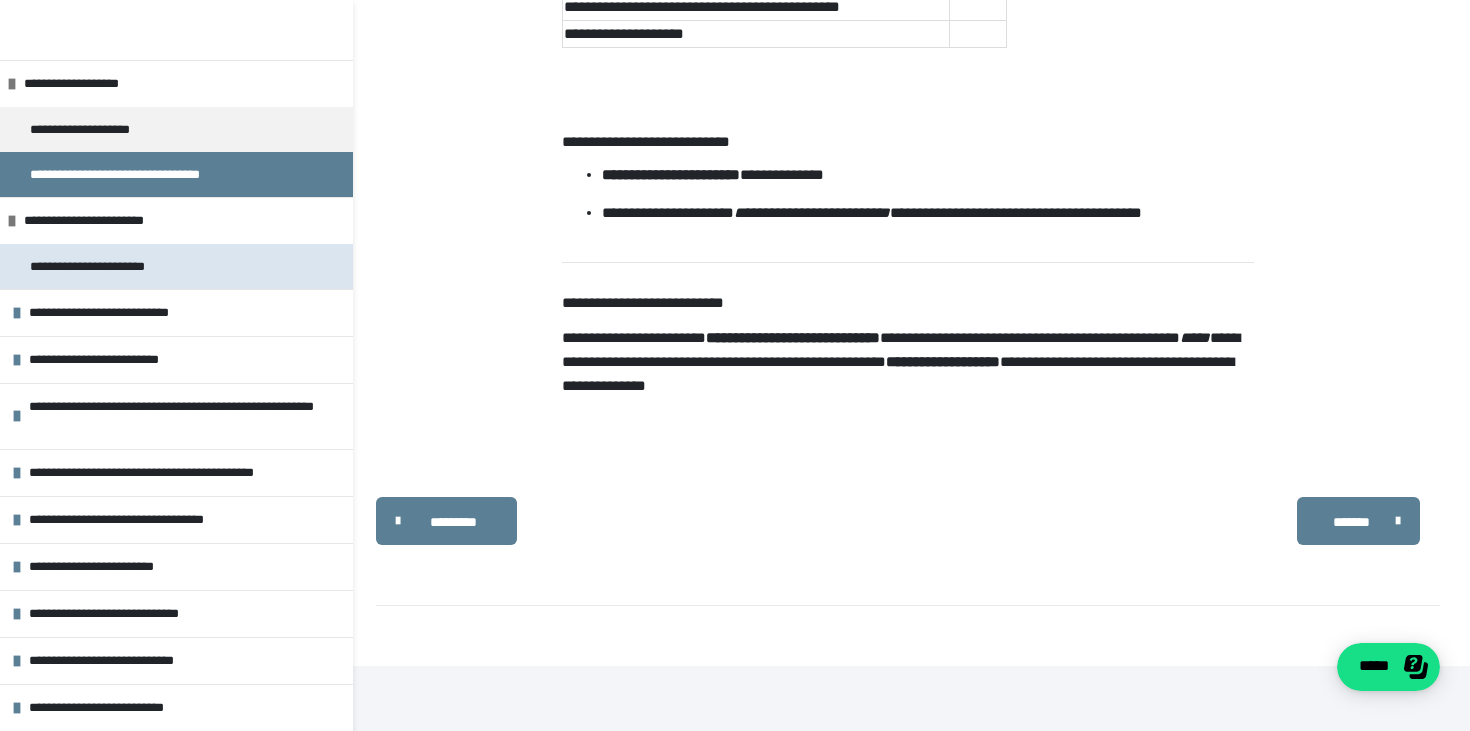 click on "**********" at bounding box center [106, 266] 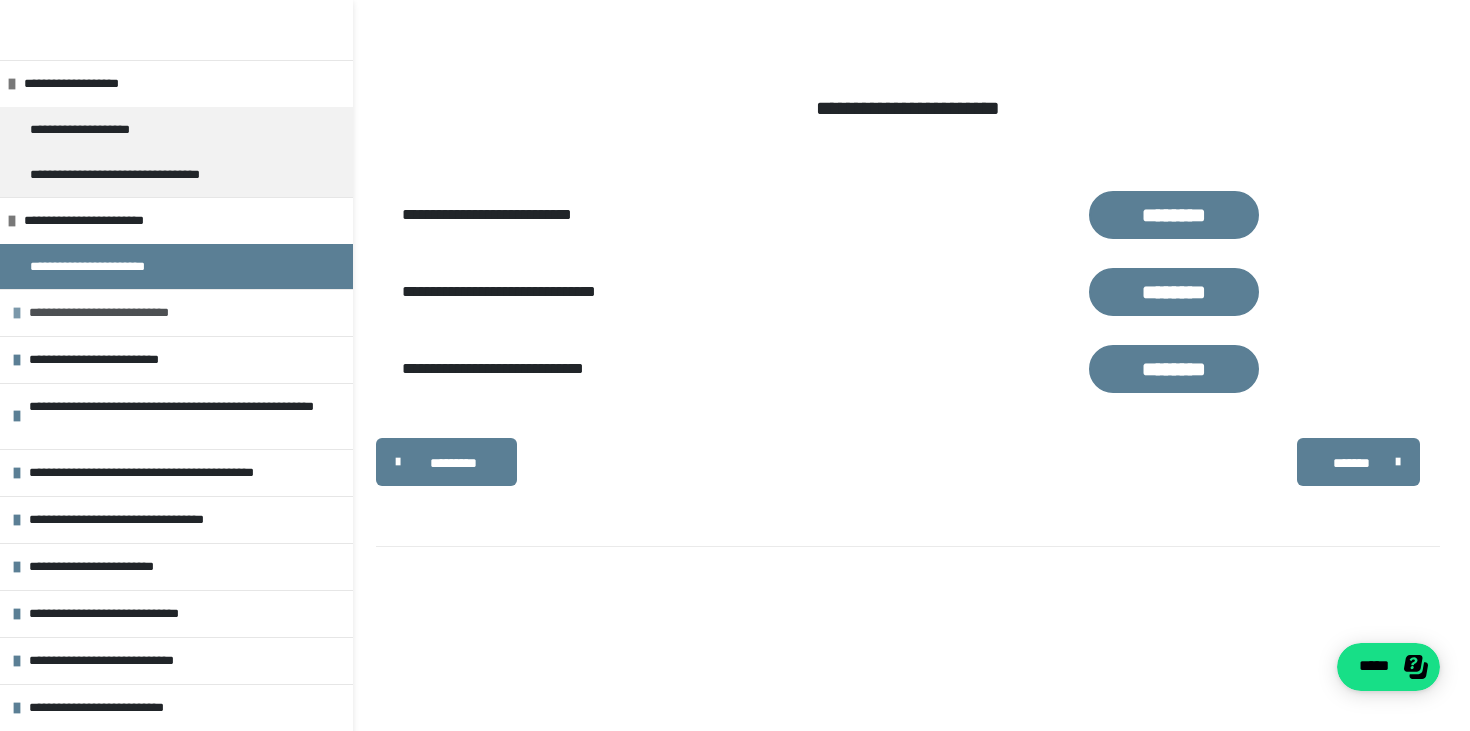 click on "**********" at bounding box center (186, 312) 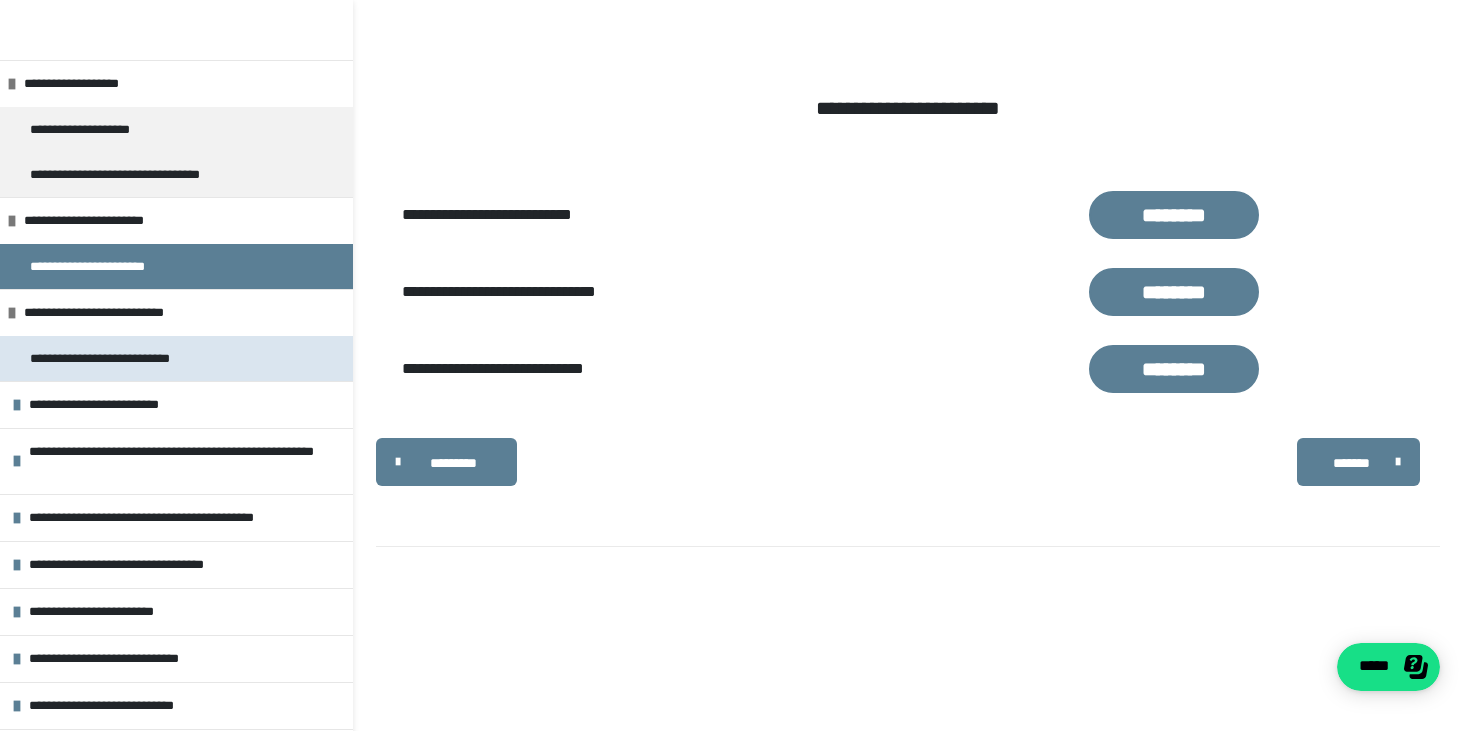 click on "**********" at bounding box center (127, 358) 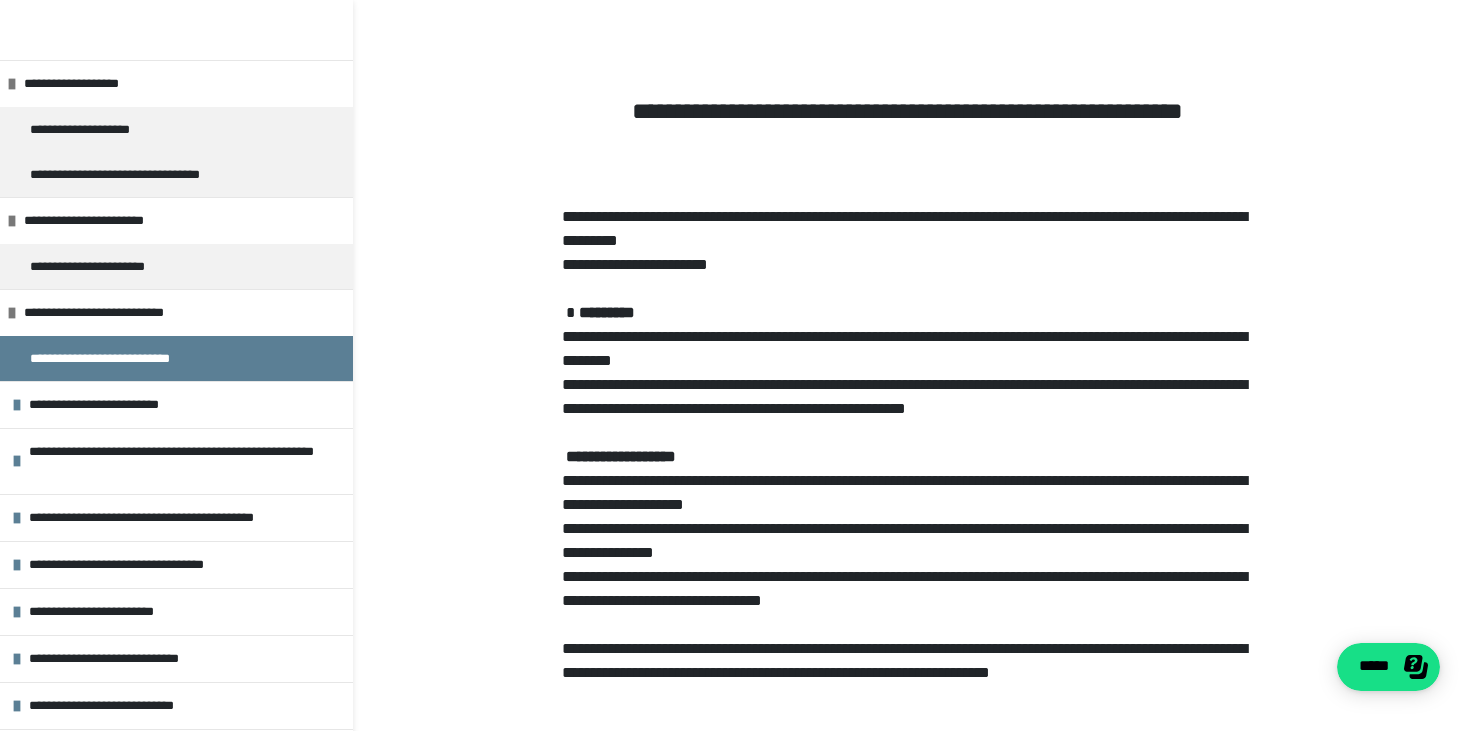 click on "**********" at bounding box center (127, 358) 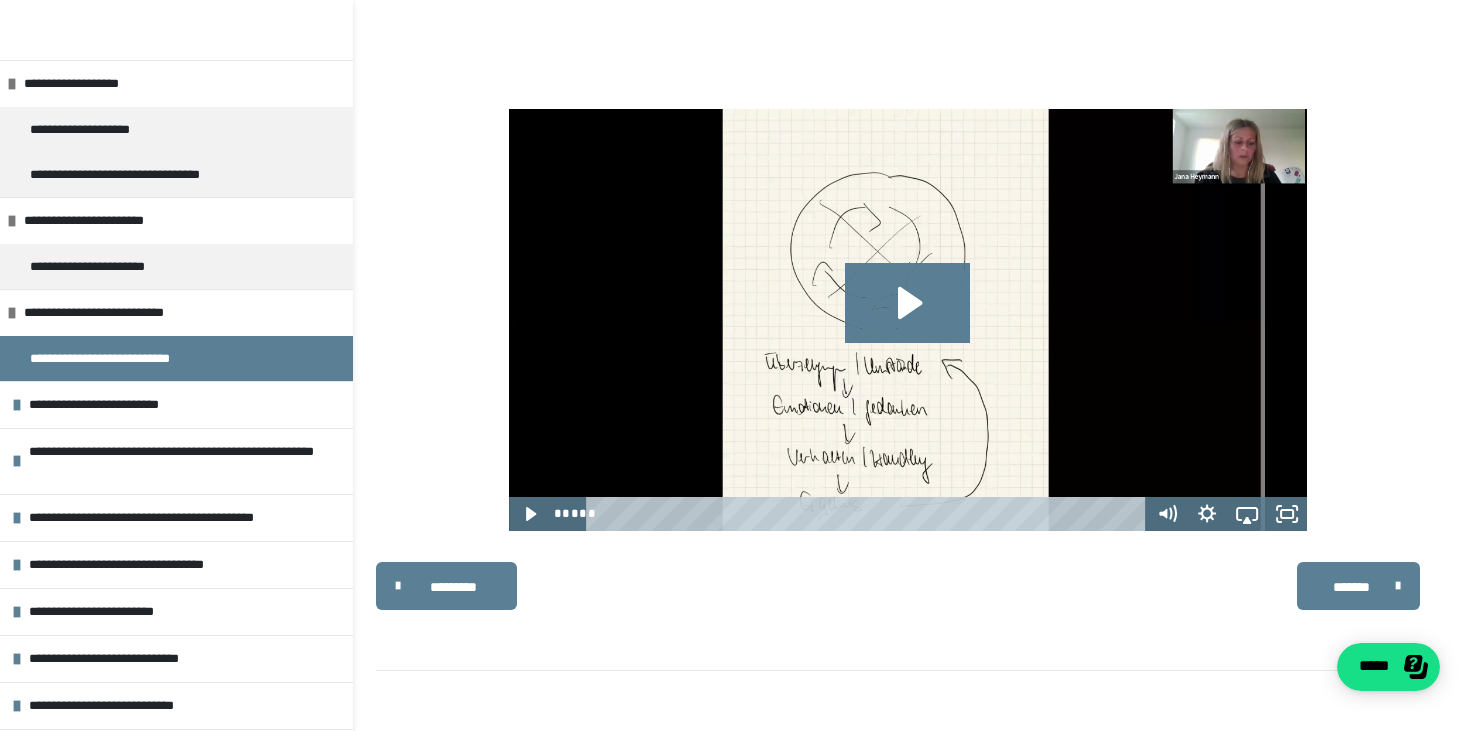 scroll, scrollTop: 963, scrollLeft: 0, axis: vertical 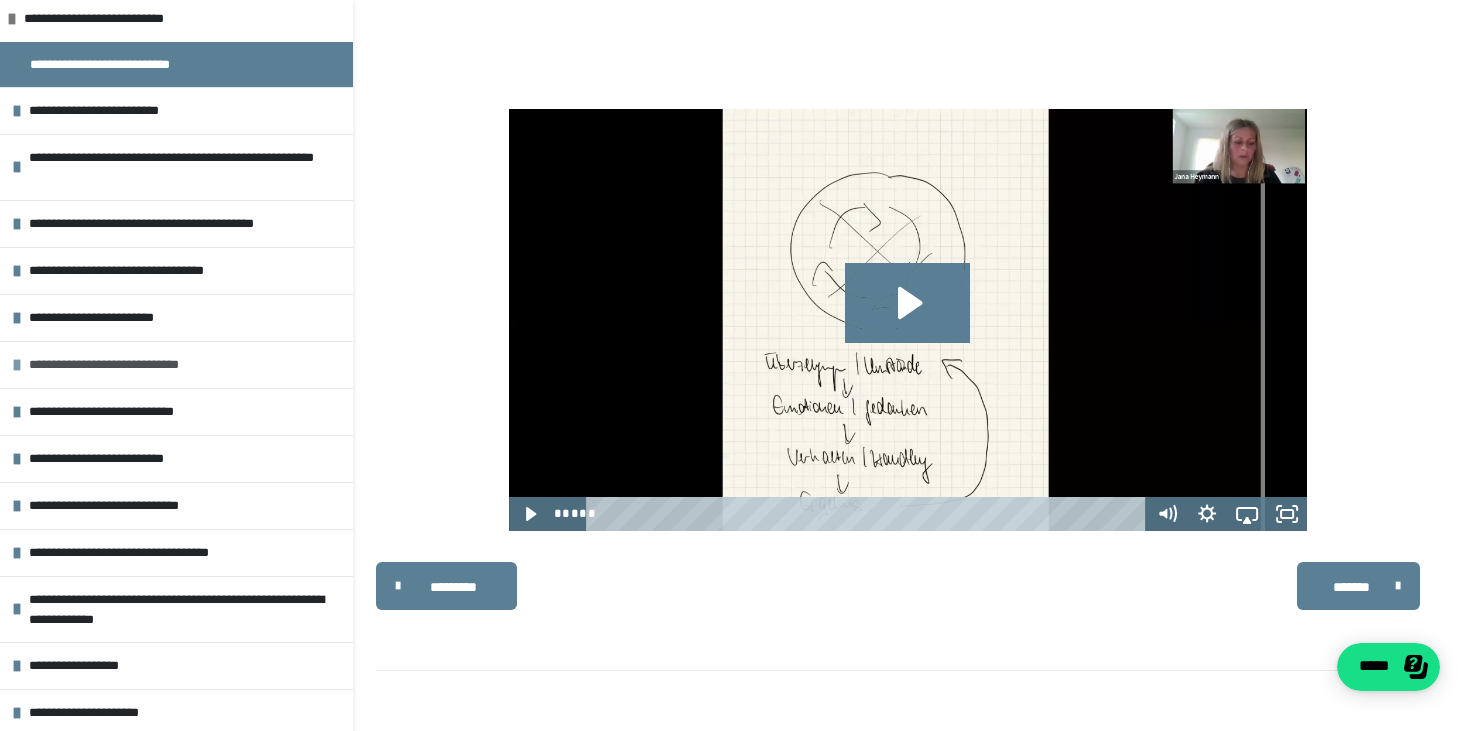 click on "**********" at bounding box center (186, 364) 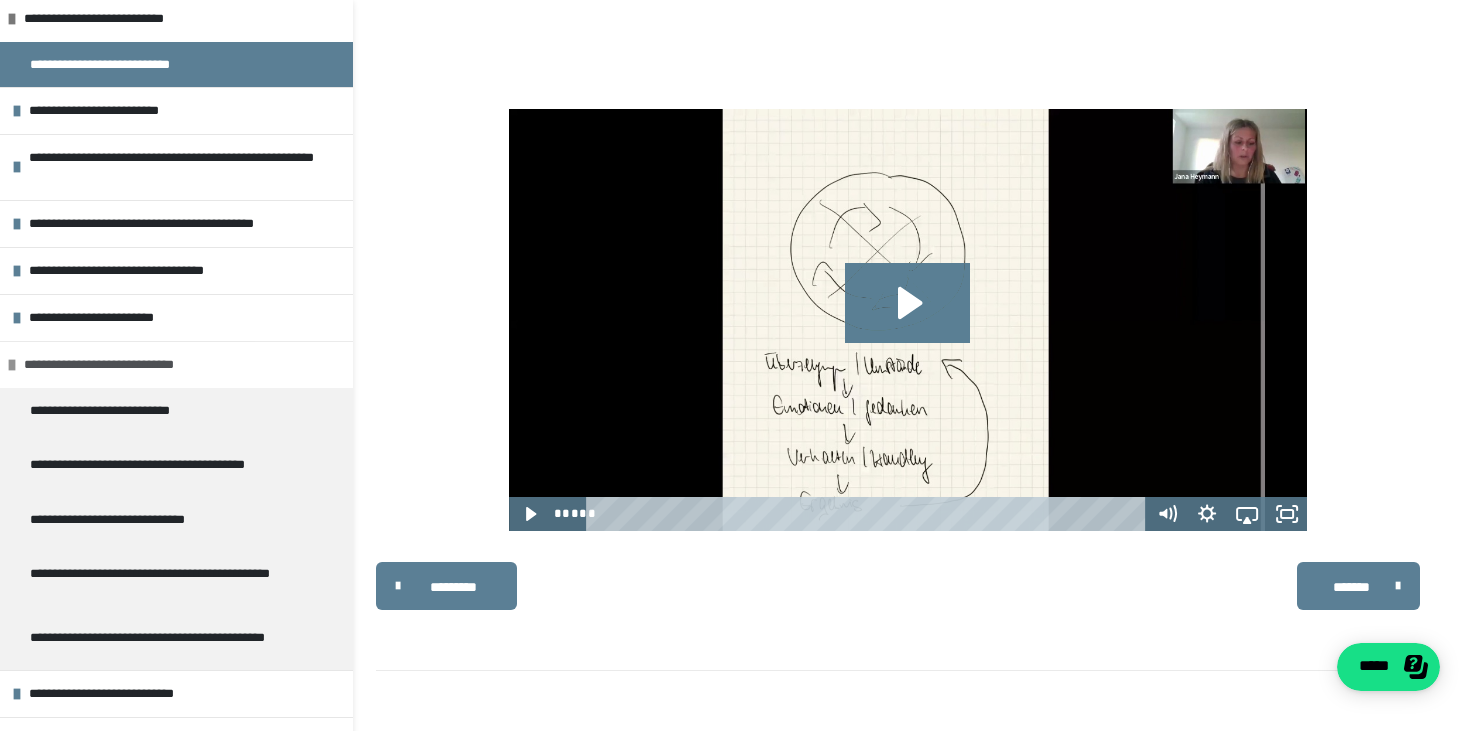 click on "**********" at bounding box center [181, 364] 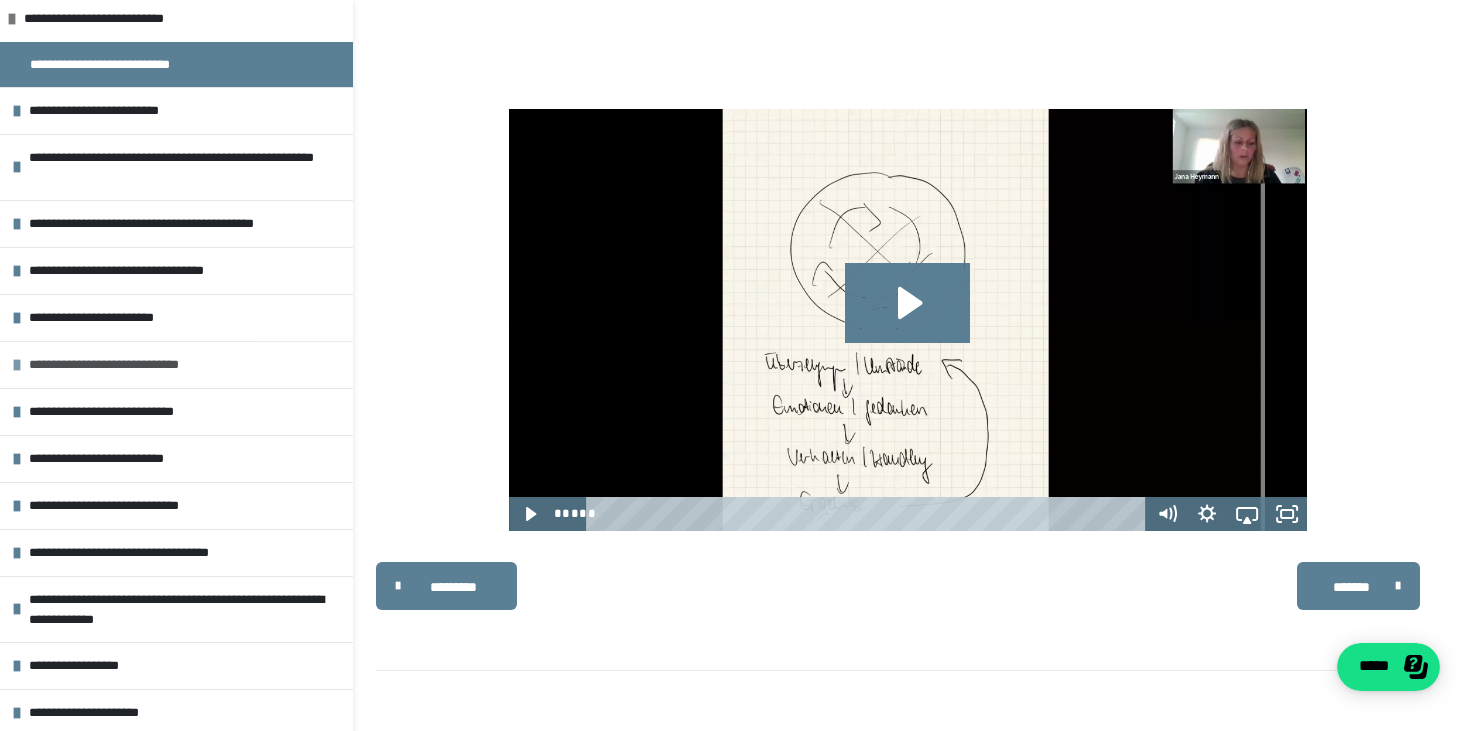 click on "**********" at bounding box center [186, 364] 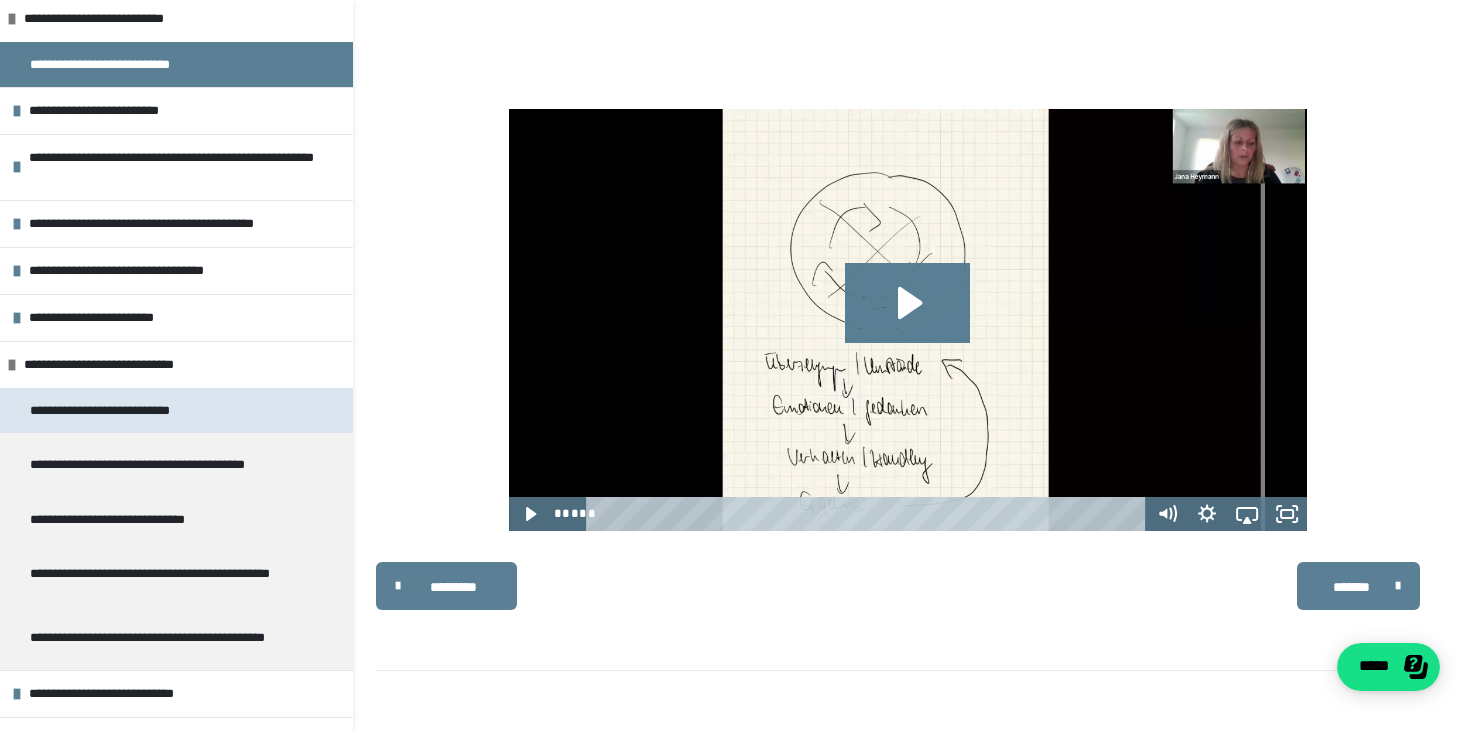 click on "**********" at bounding box center (130, 410) 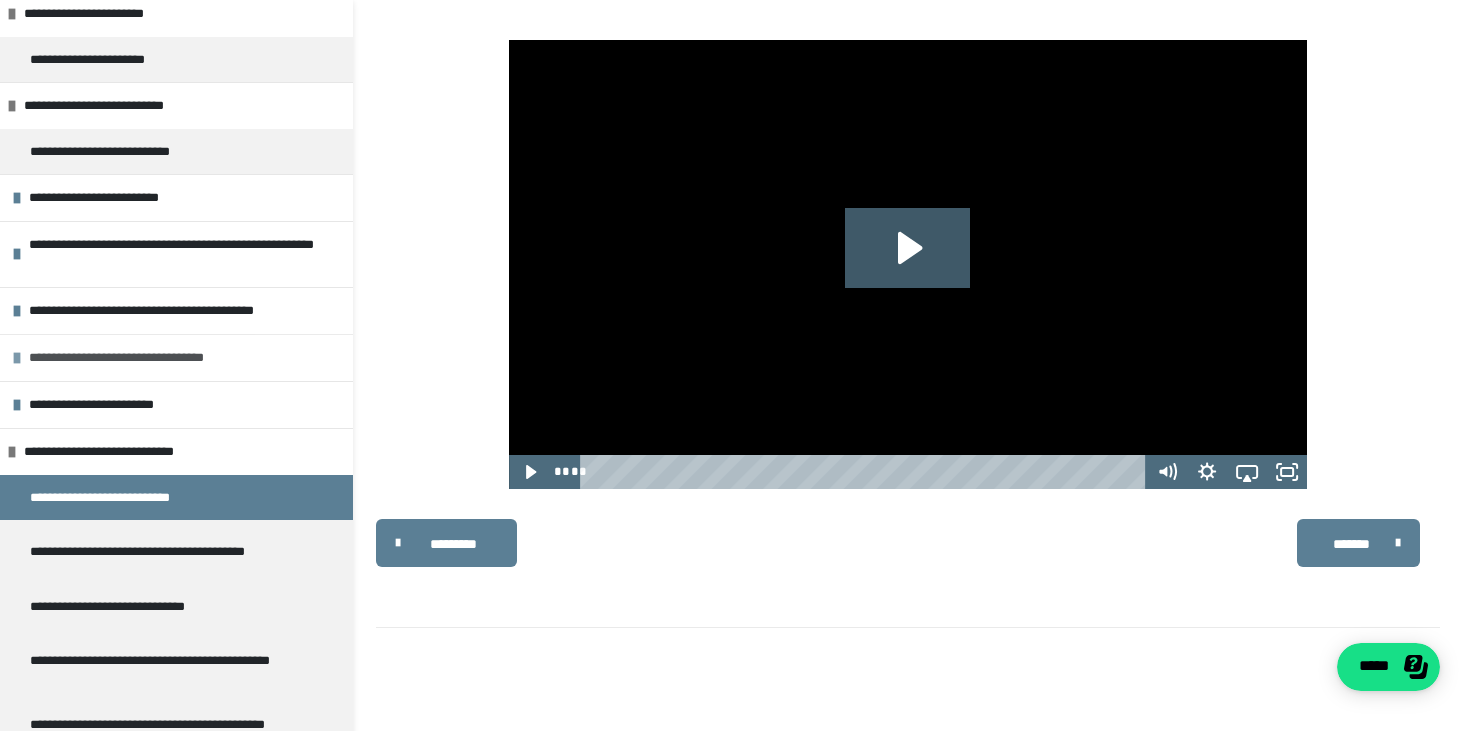 scroll, scrollTop: 171, scrollLeft: 0, axis: vertical 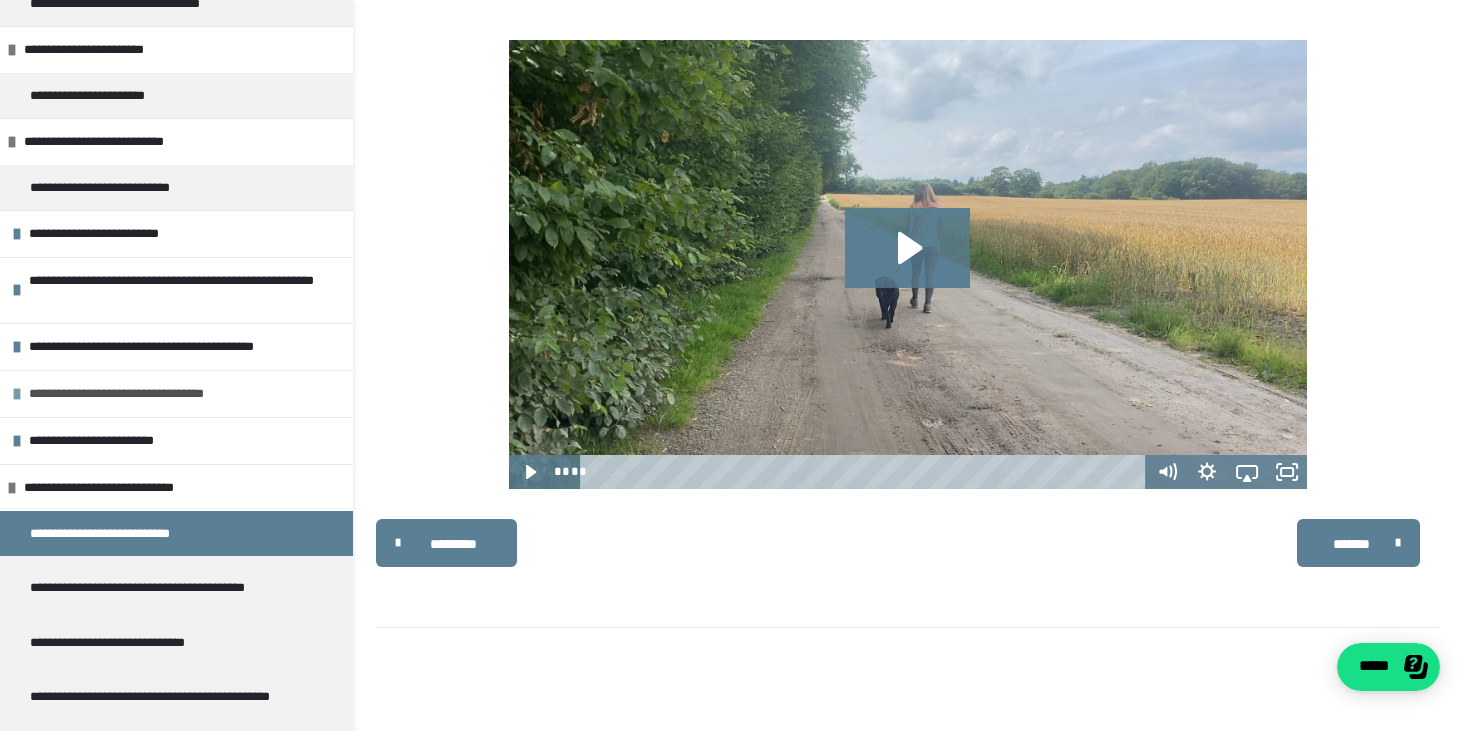 click on "**********" at bounding box center (186, 393) 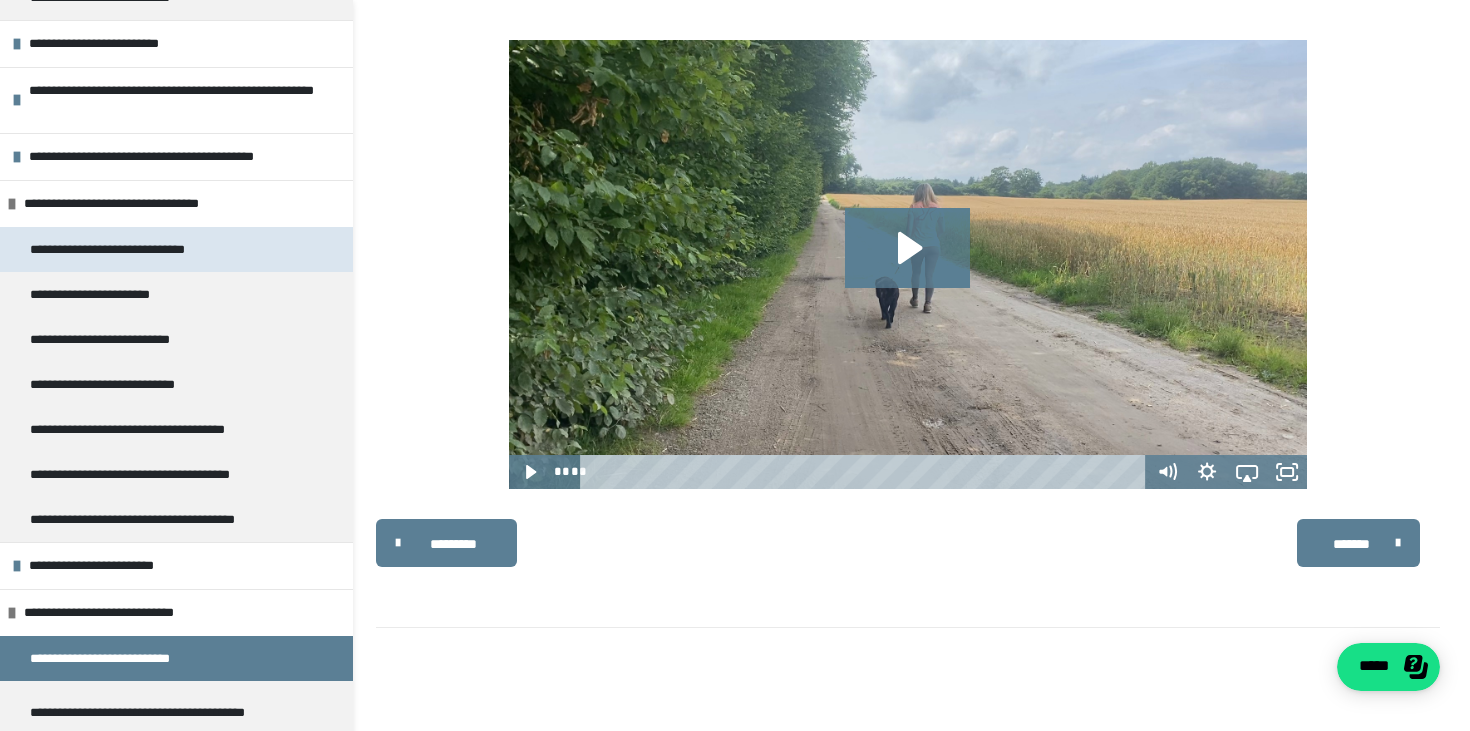 scroll, scrollTop: 365, scrollLeft: 0, axis: vertical 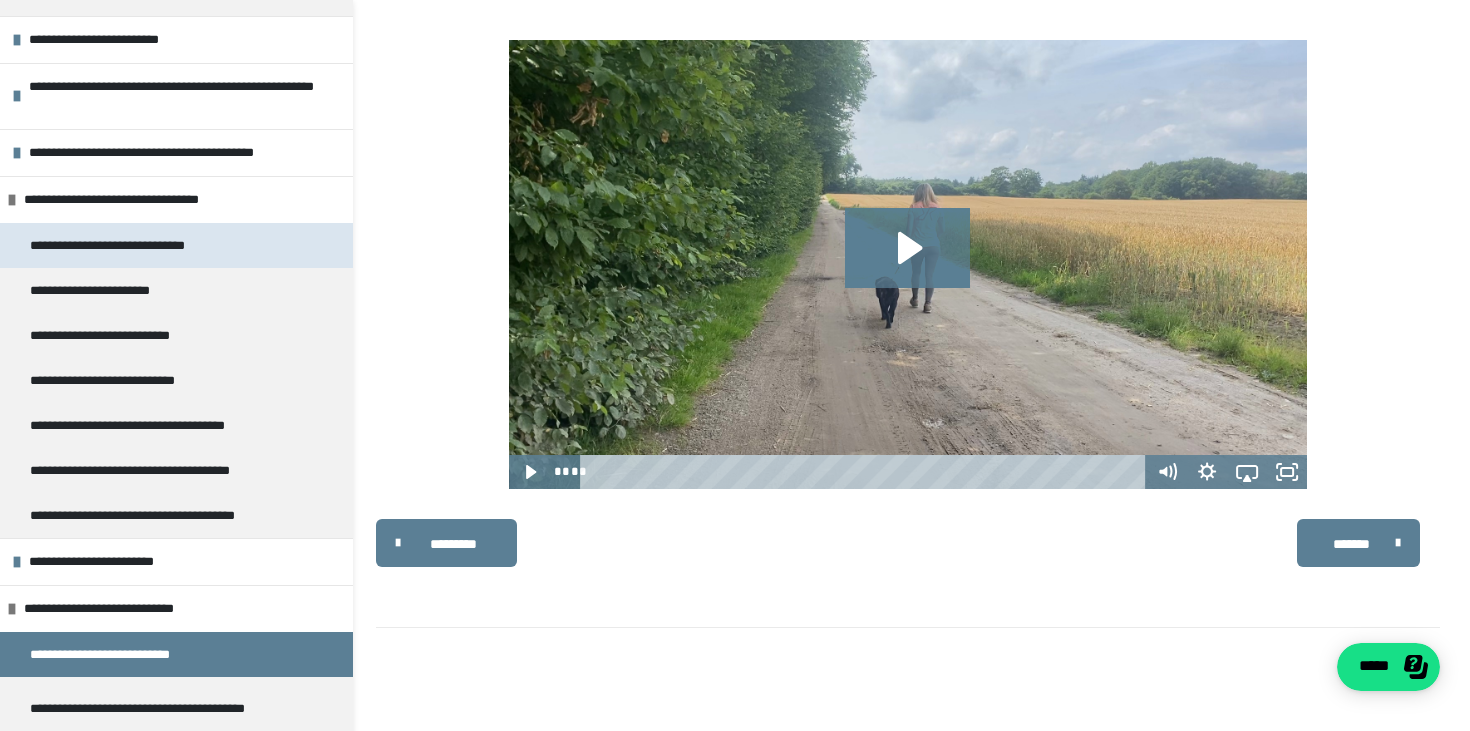 click on "**********" at bounding box center (130, 245) 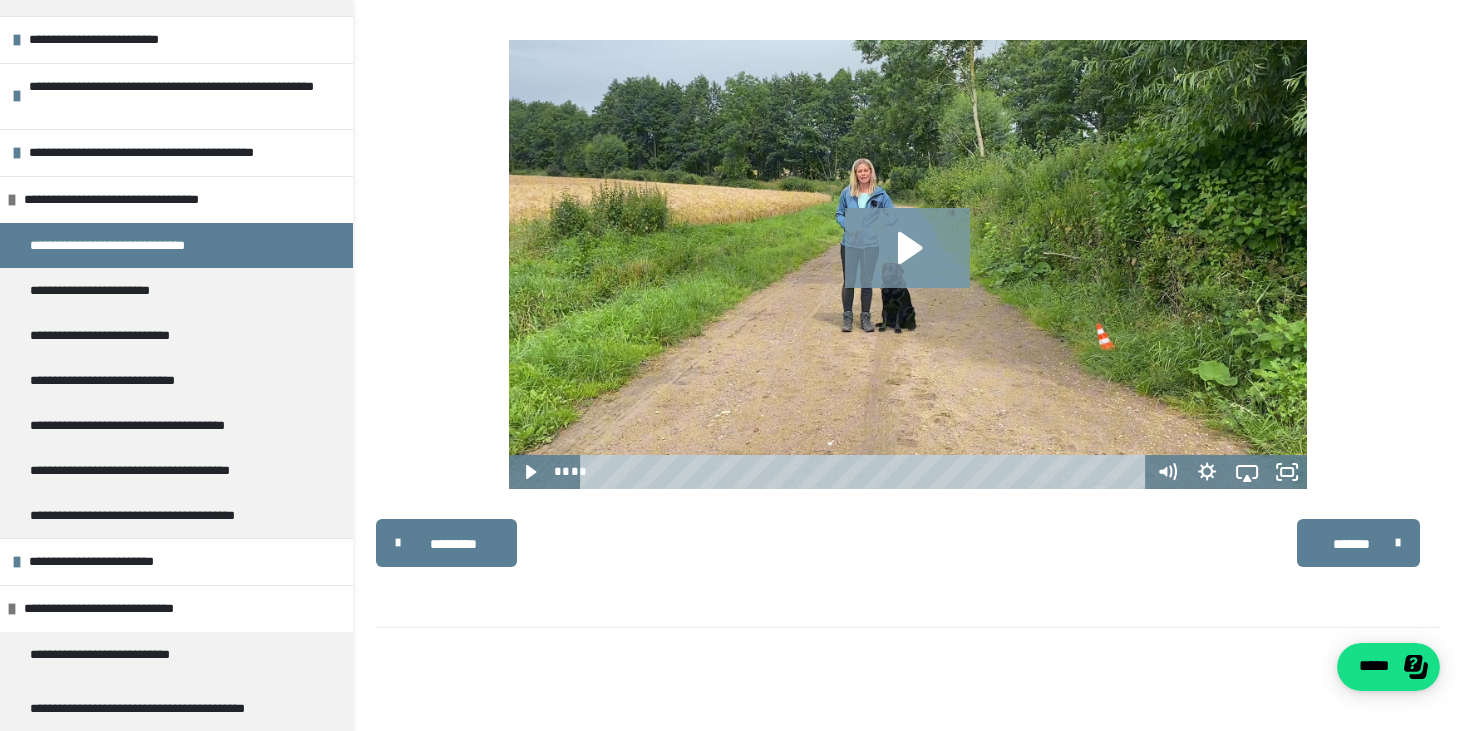 click 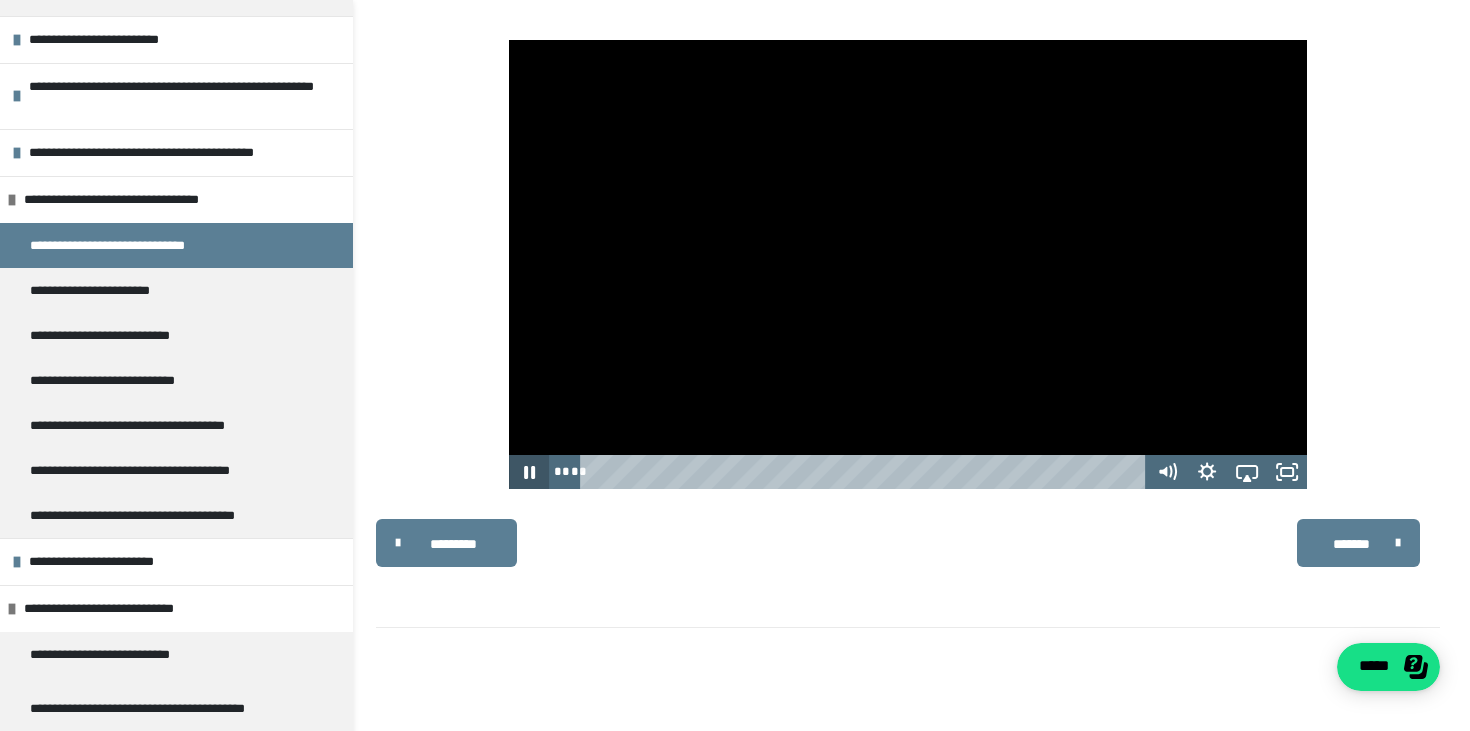 click 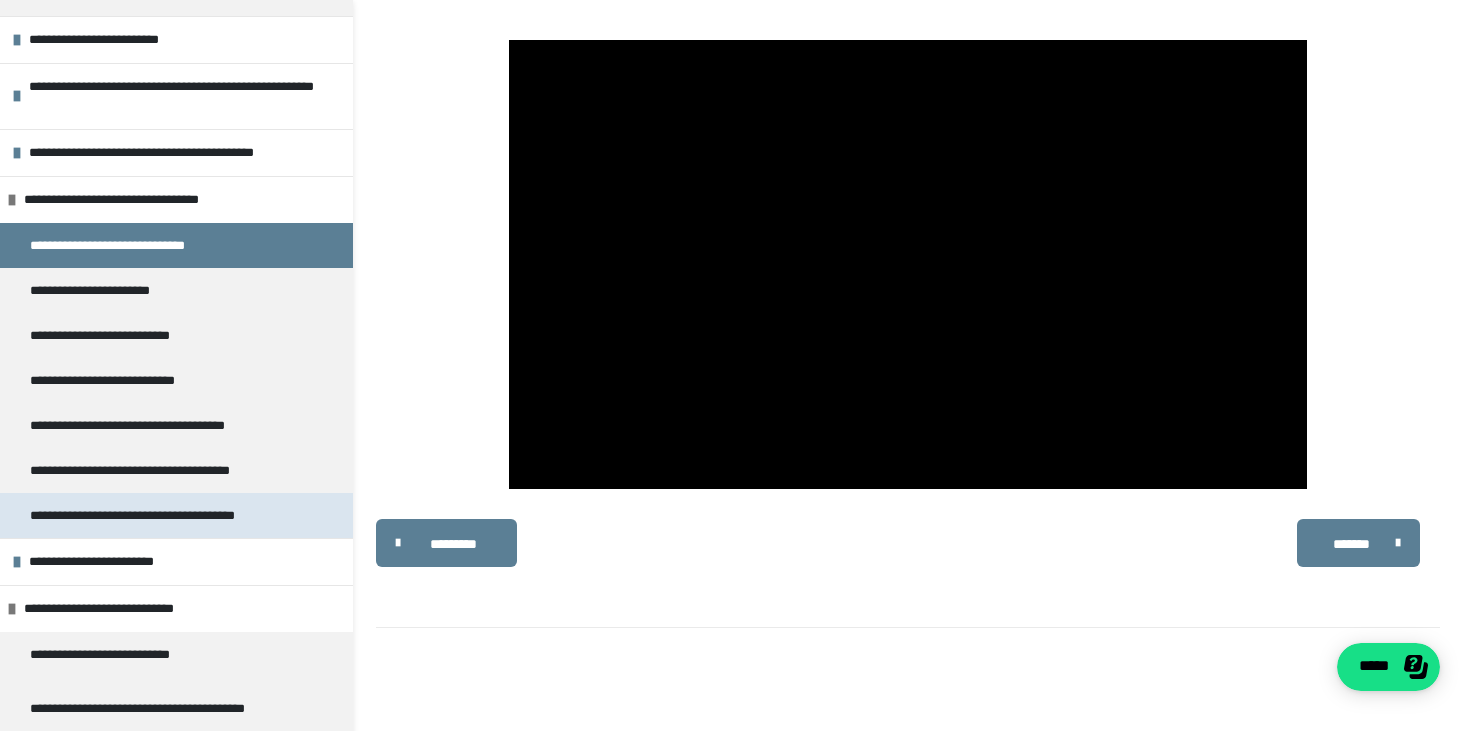 scroll, scrollTop: 338, scrollLeft: 0, axis: vertical 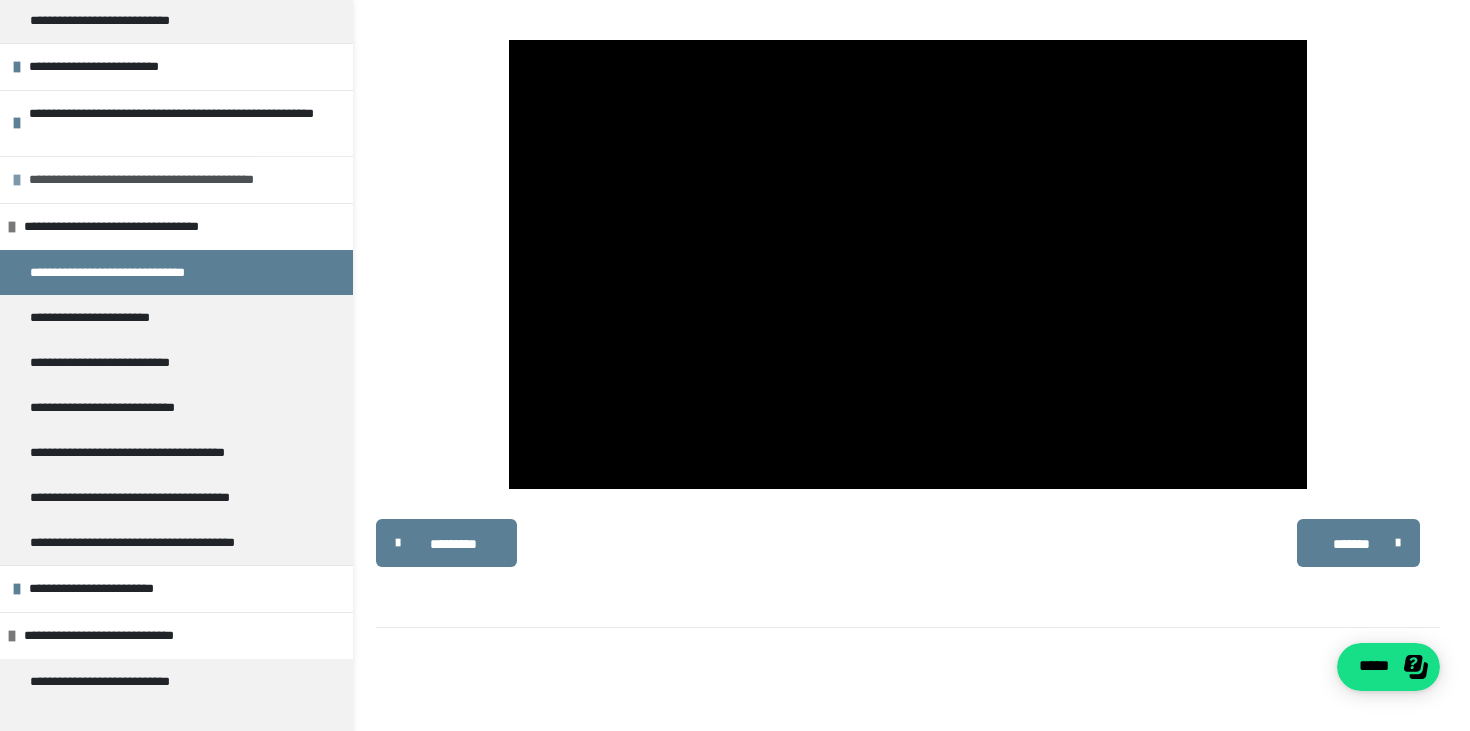 click on "**********" at bounding box center [186, 179] 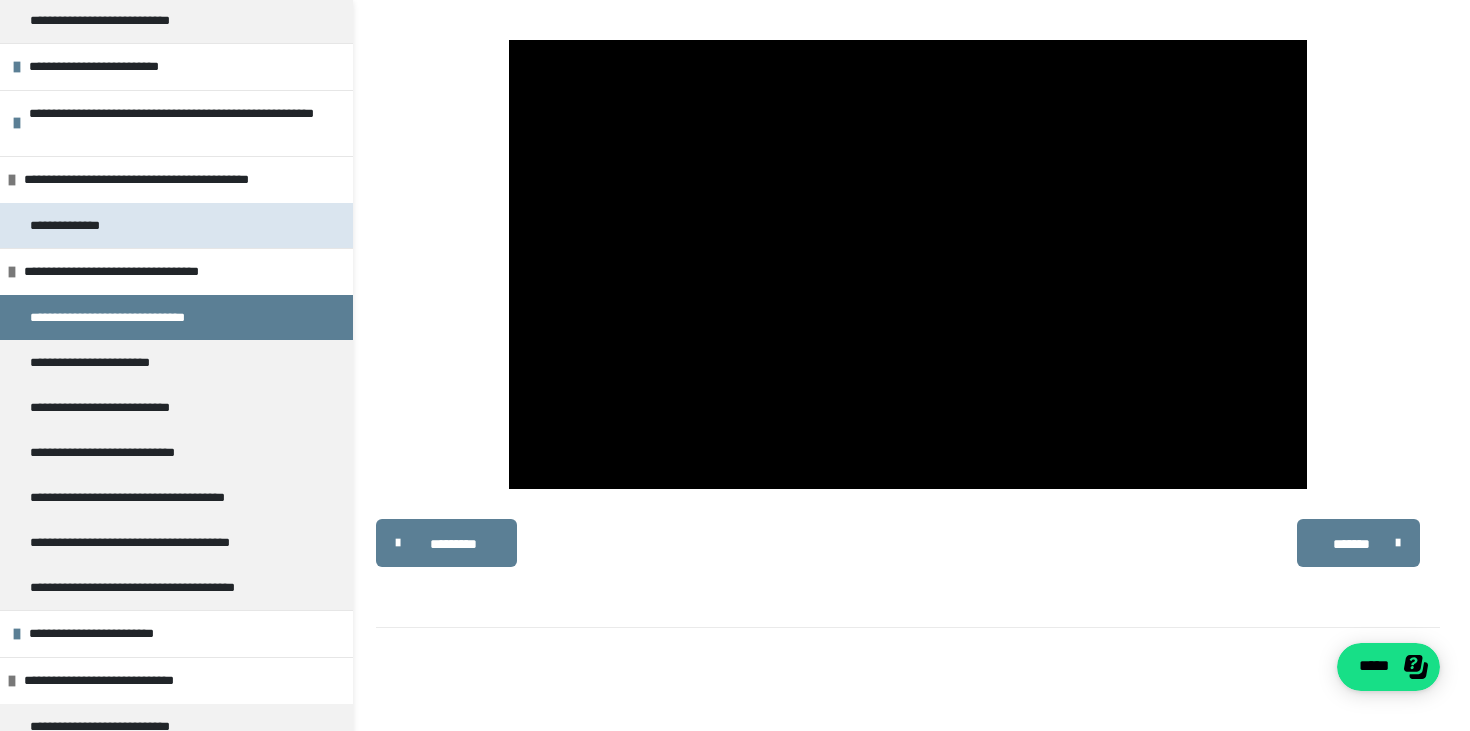 click on "**********" at bounding box center [176, 225] 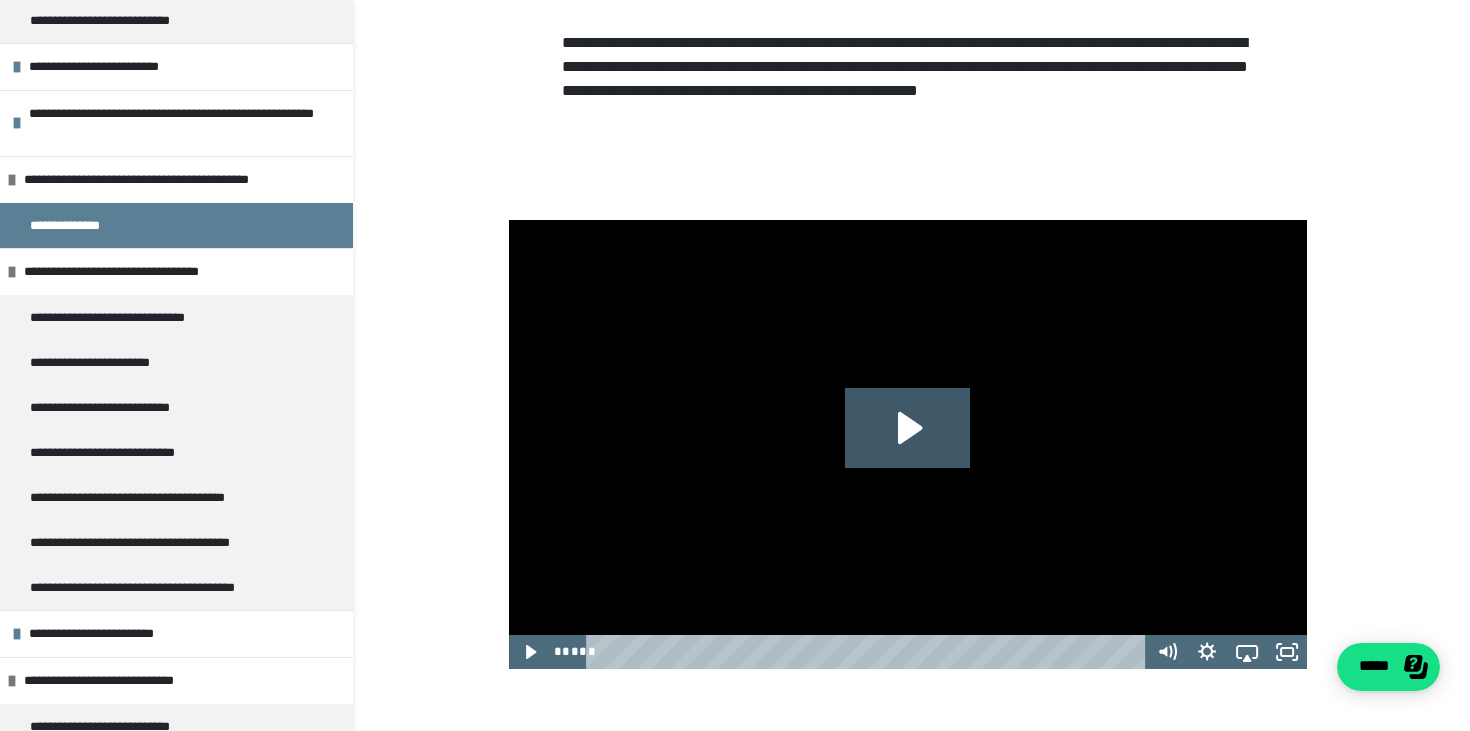 scroll, scrollTop: 954, scrollLeft: 0, axis: vertical 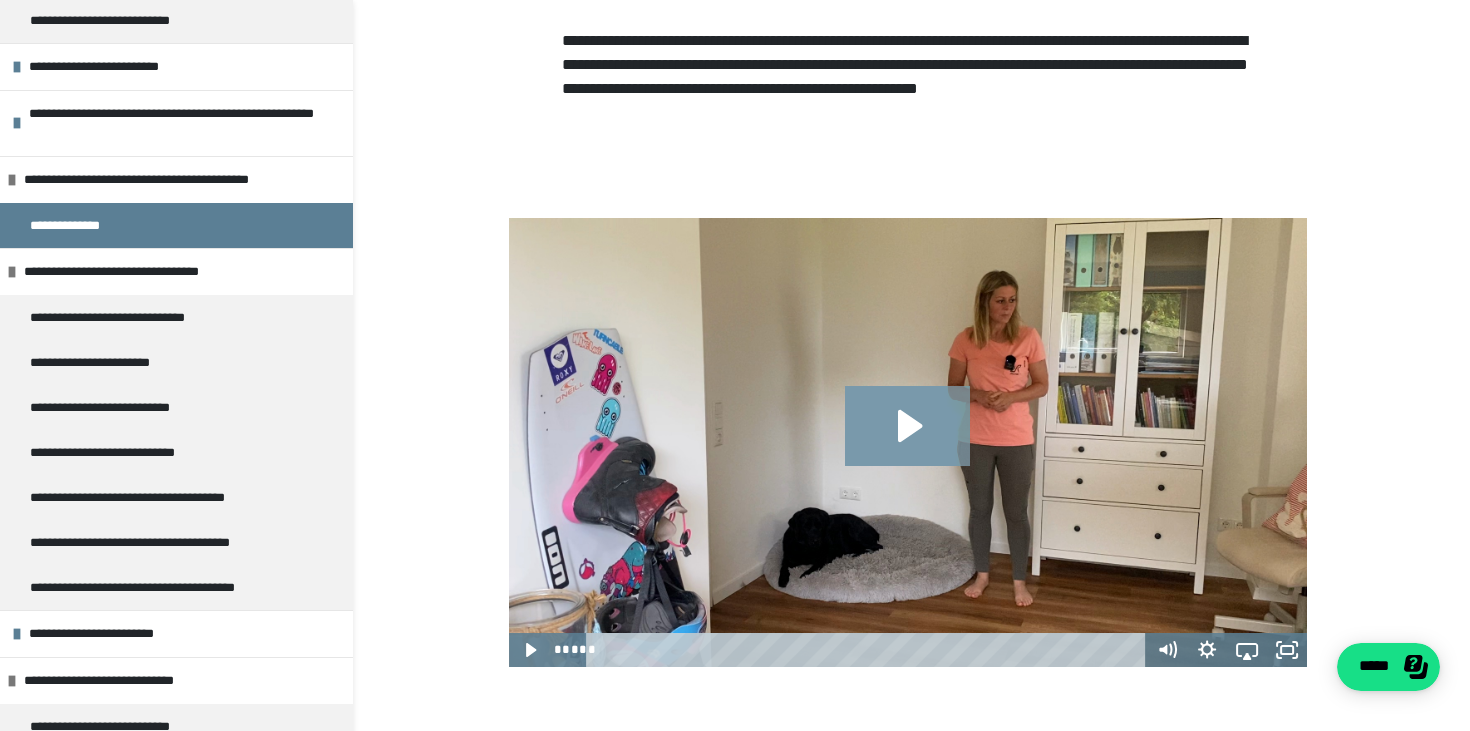 click 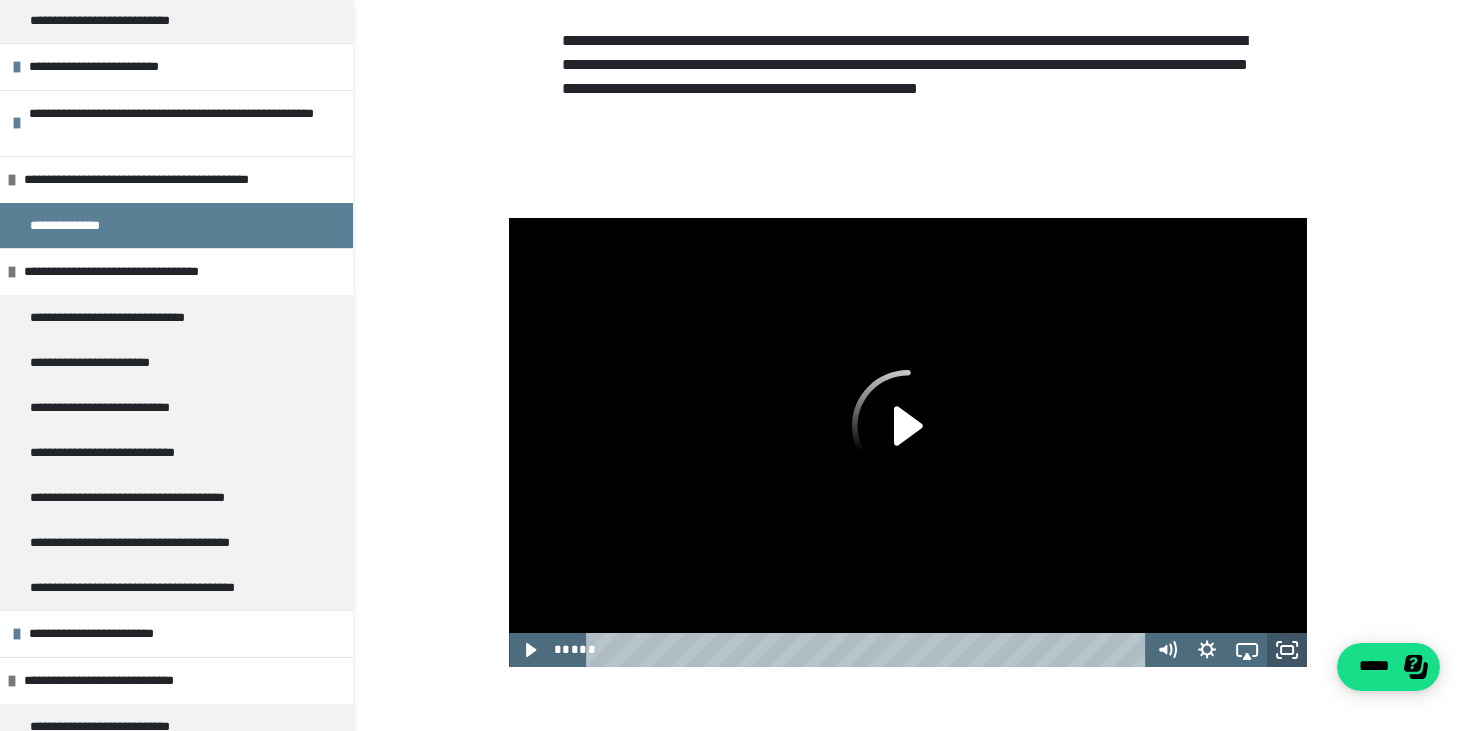 click 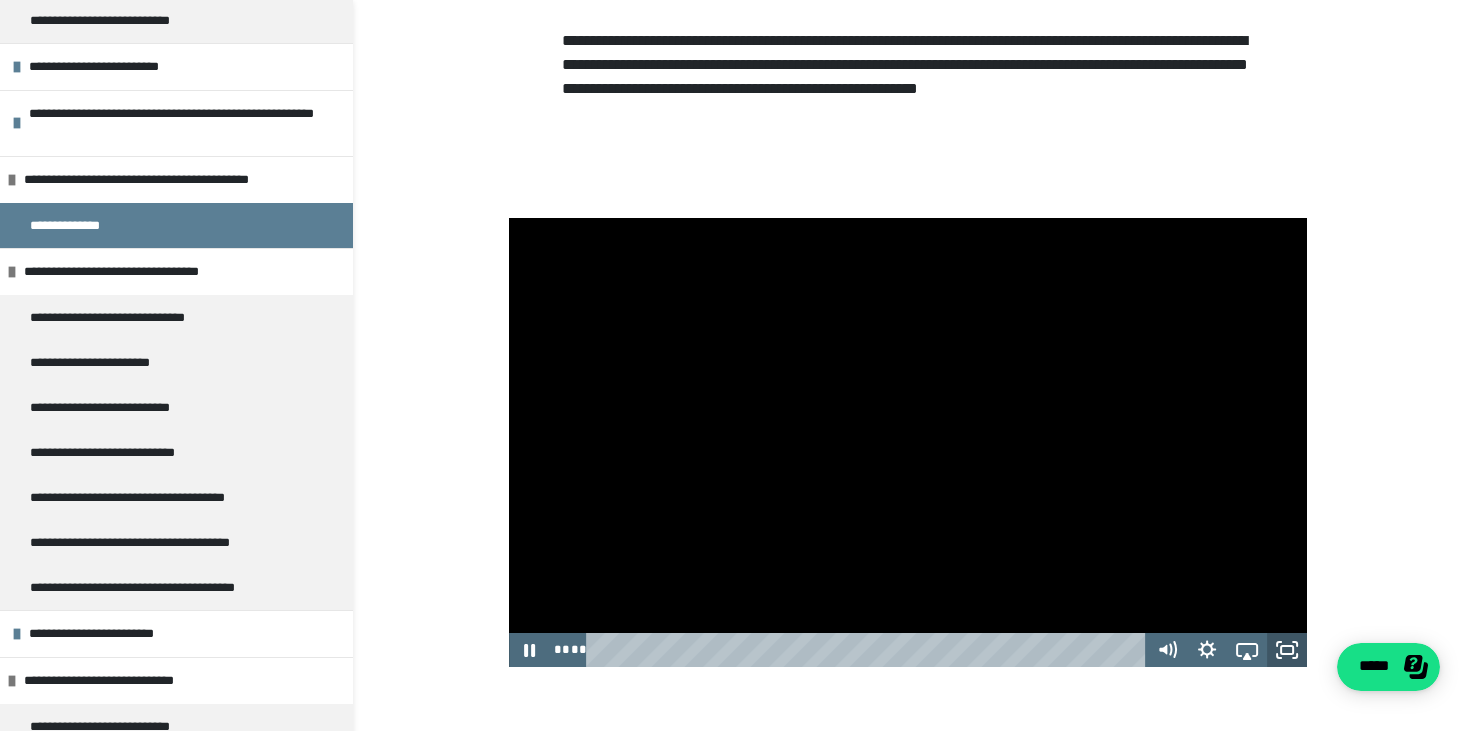 click 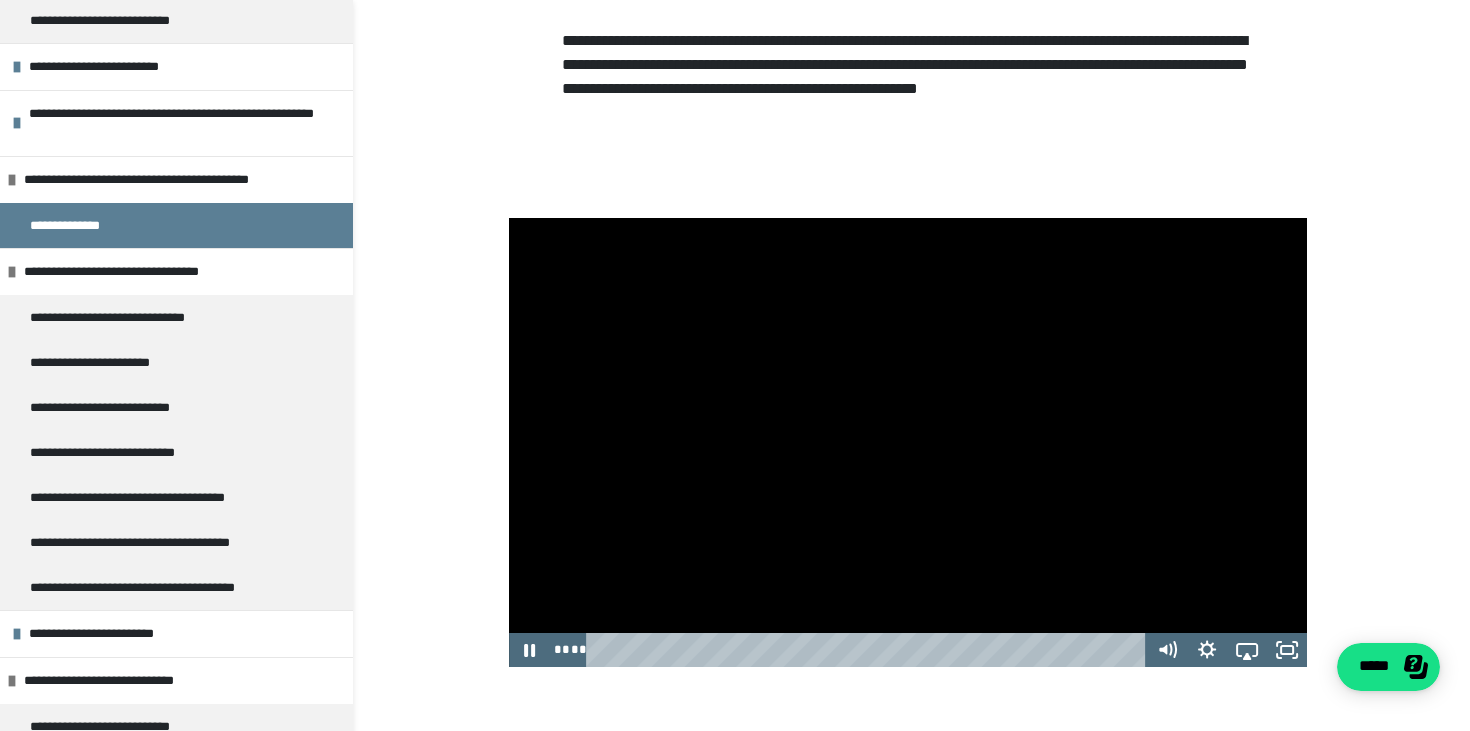 click at bounding box center [908, 442] 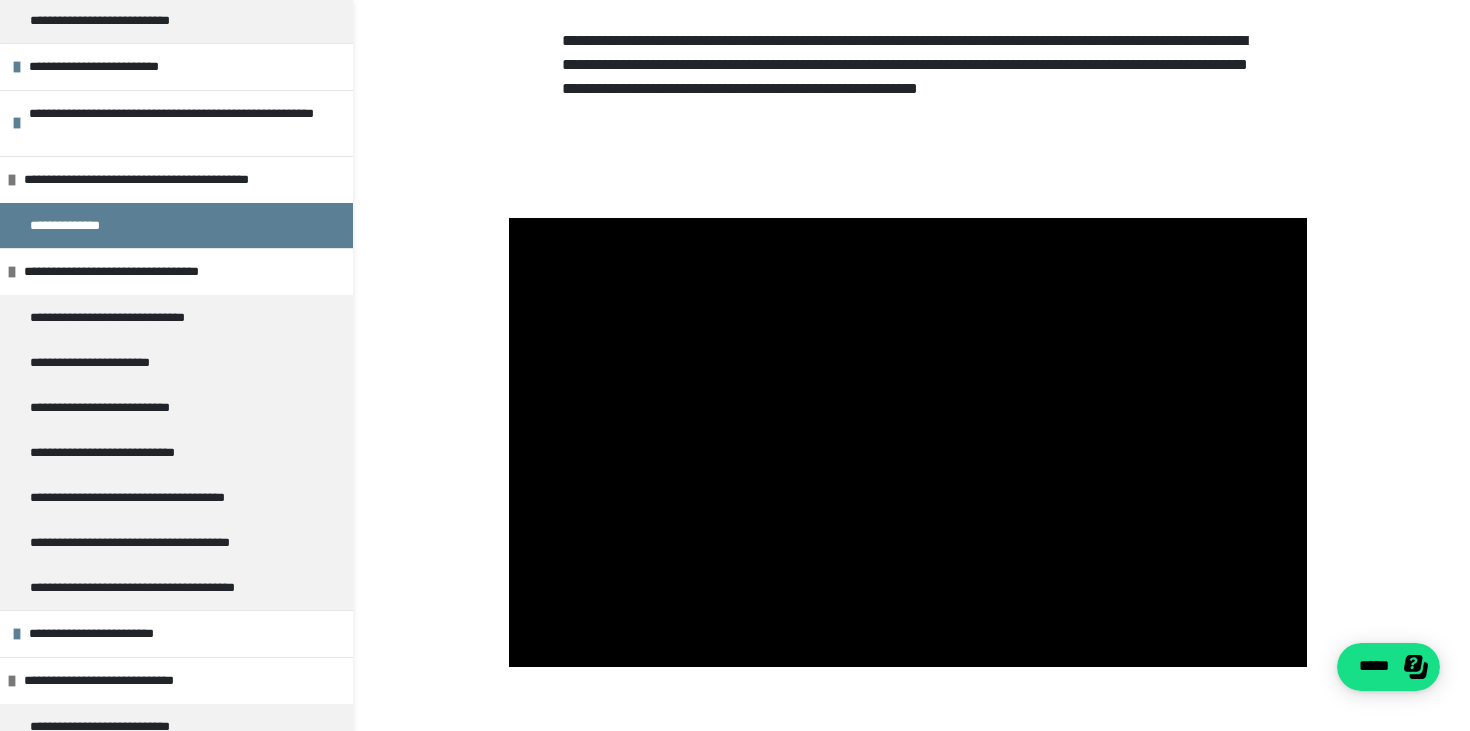 click at bounding box center [908, 442] 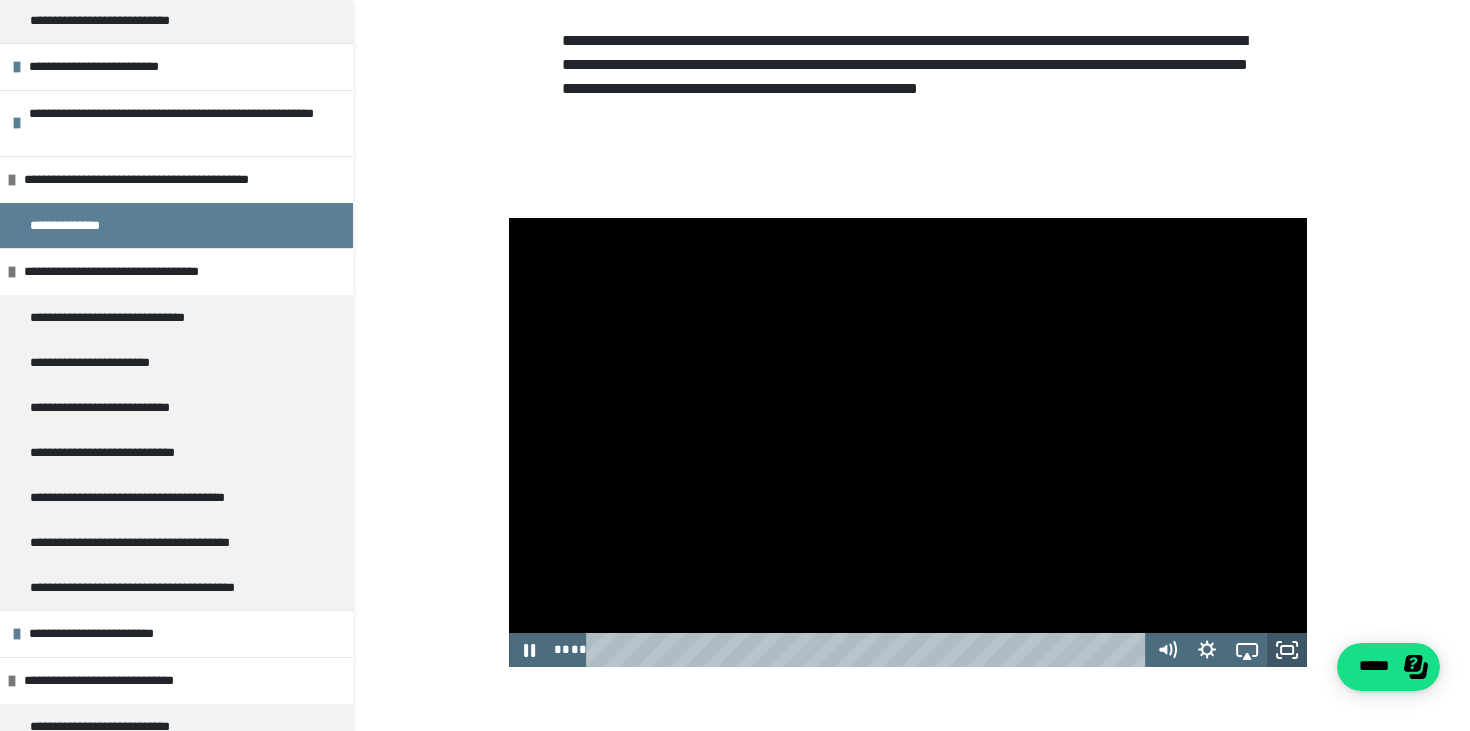 click 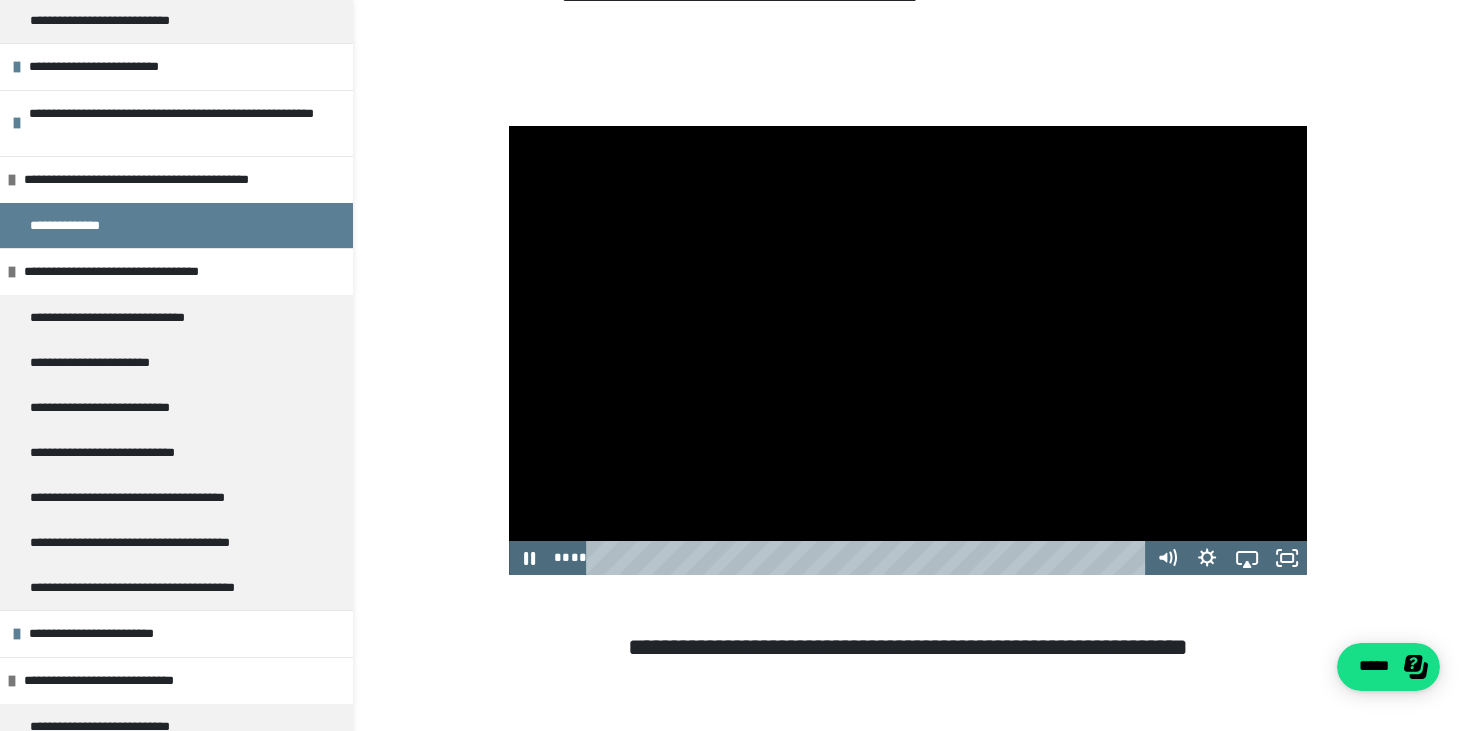 scroll, scrollTop: 1060, scrollLeft: 0, axis: vertical 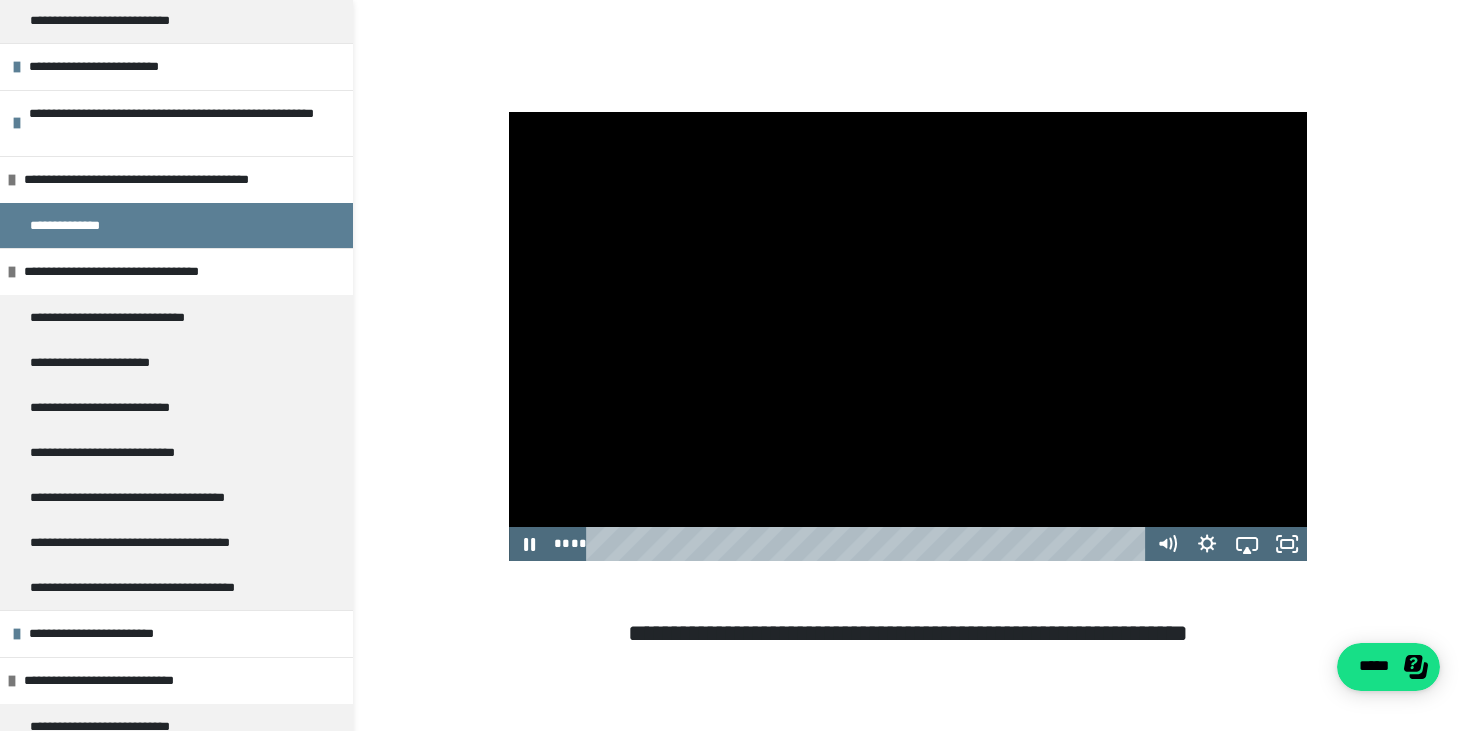 click at bounding box center (908, 336) 